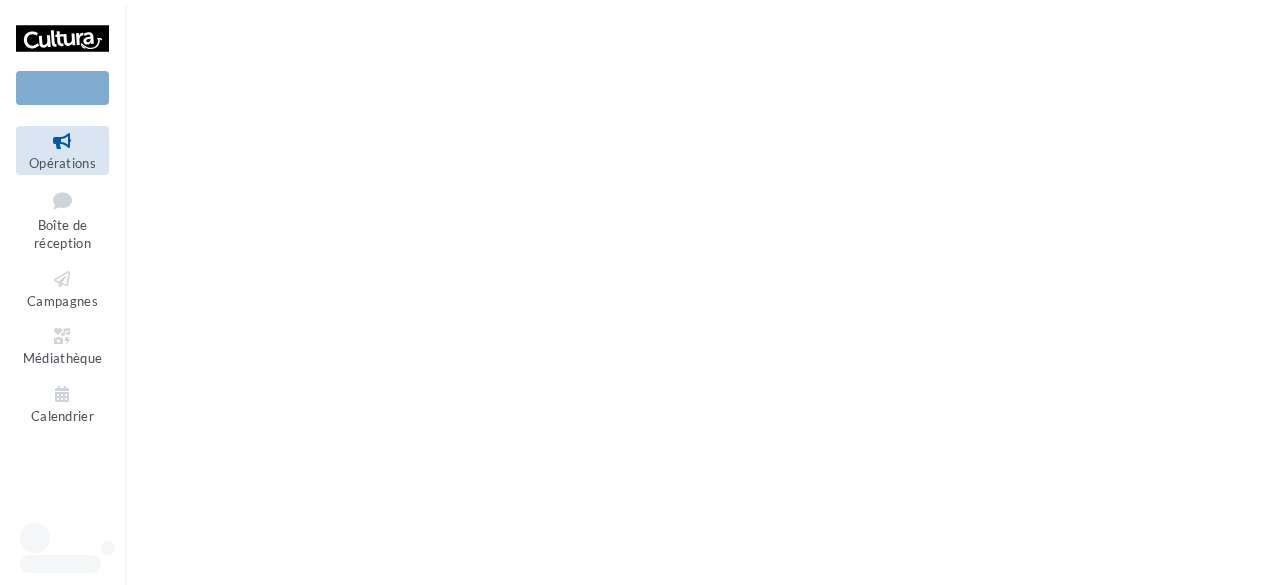scroll, scrollTop: 0, scrollLeft: 0, axis: both 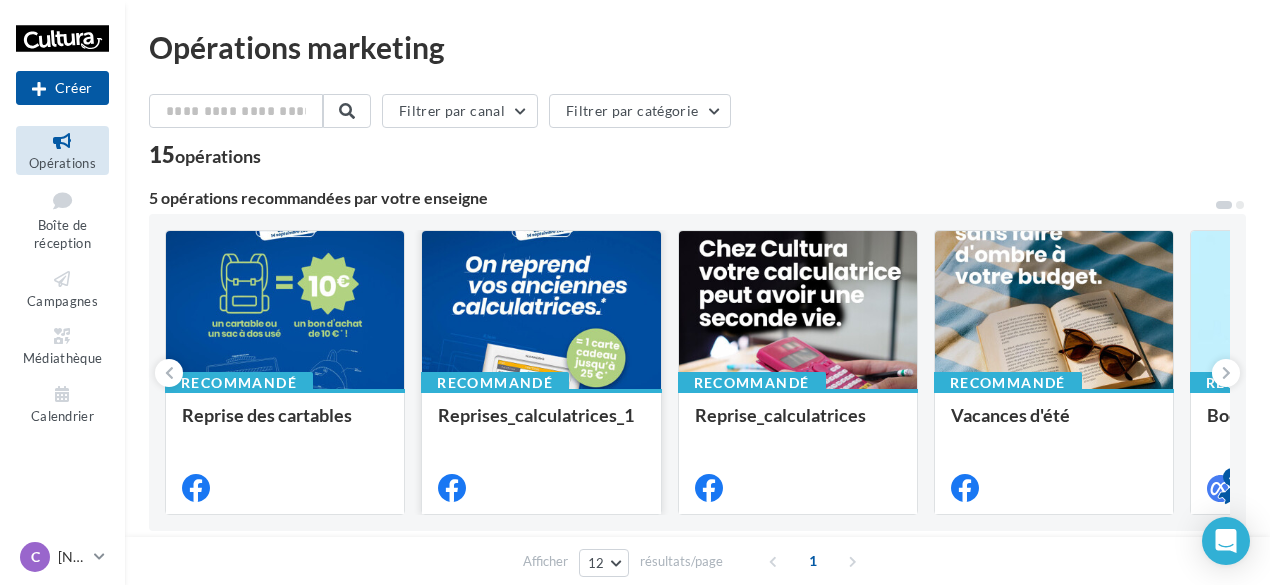 click at bounding box center [541, 311] 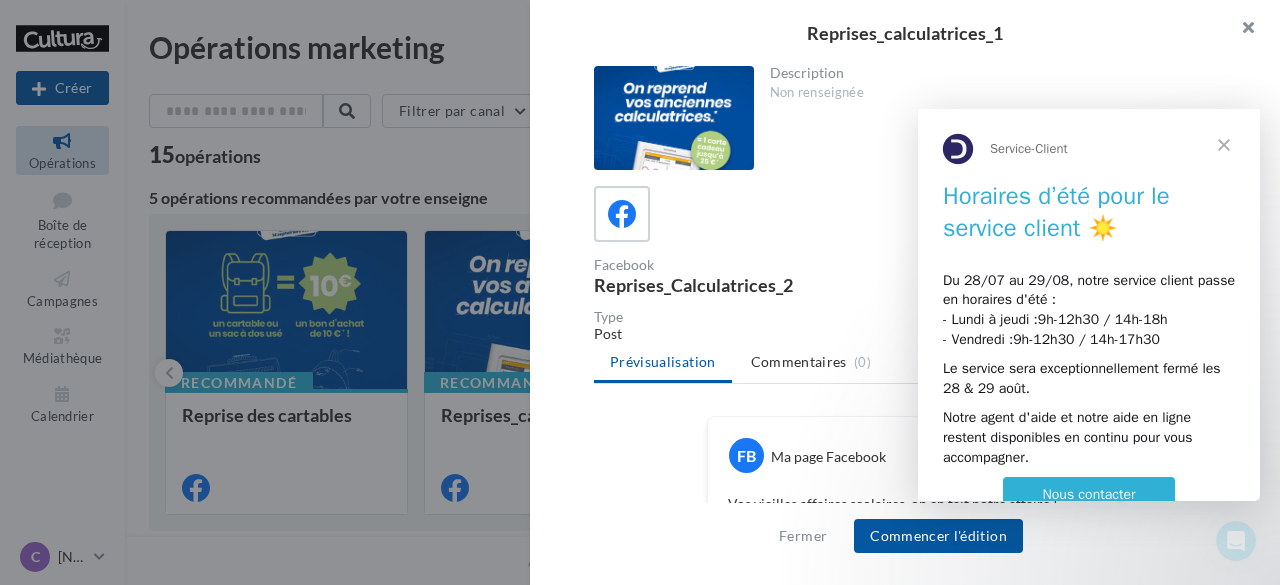 scroll, scrollTop: 0, scrollLeft: 0, axis: both 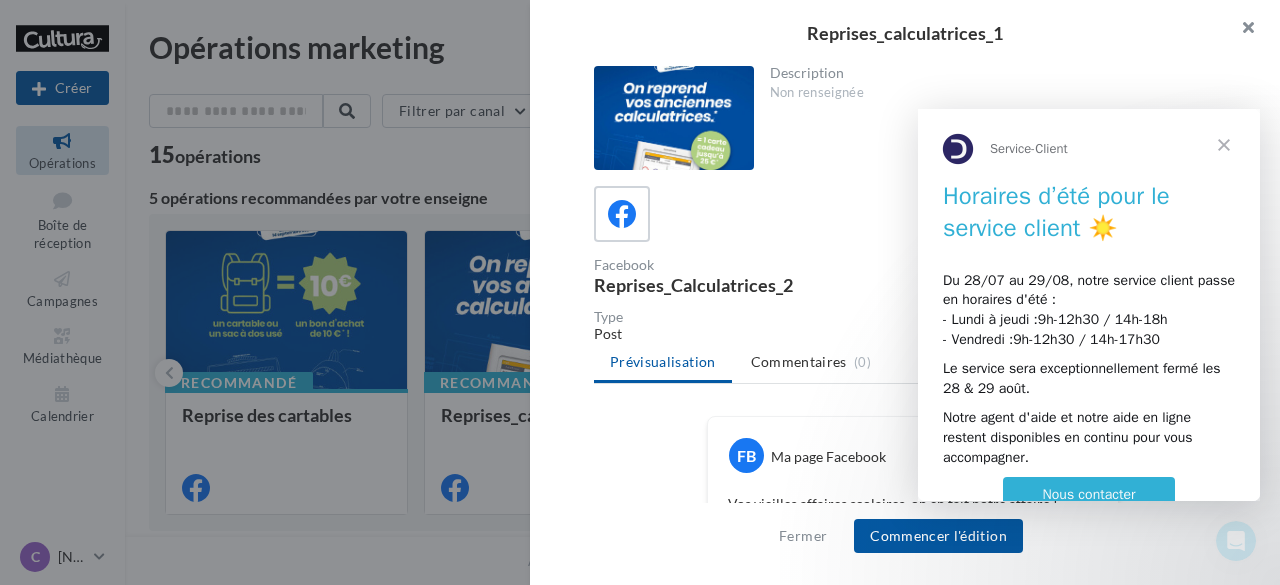 click at bounding box center [1240, 30] 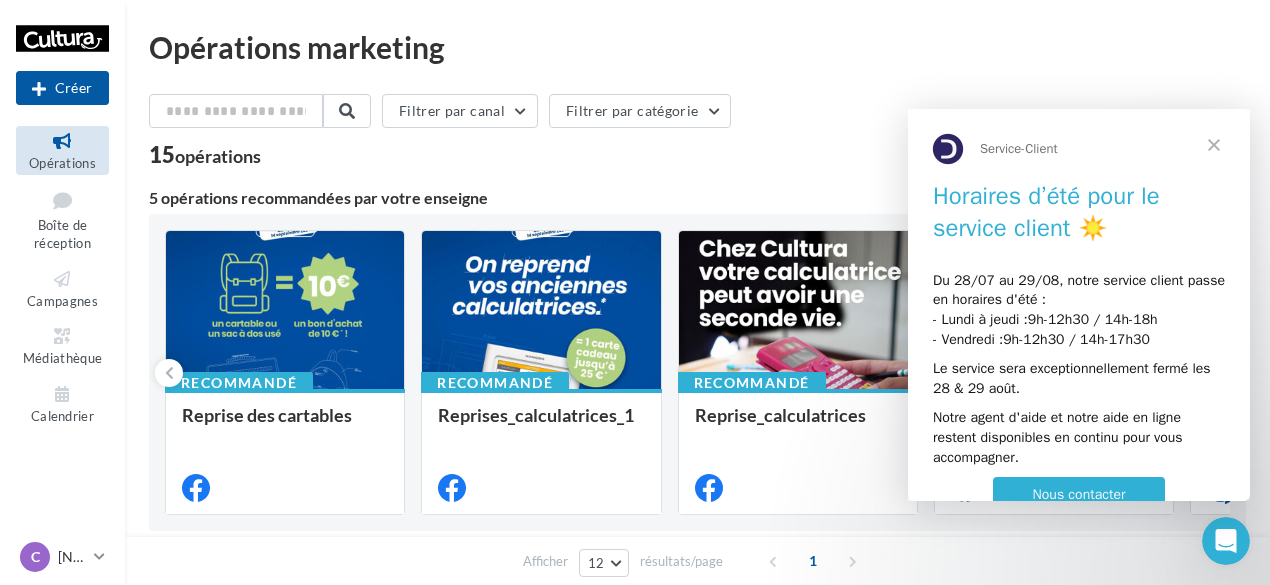 click at bounding box center [1214, 145] 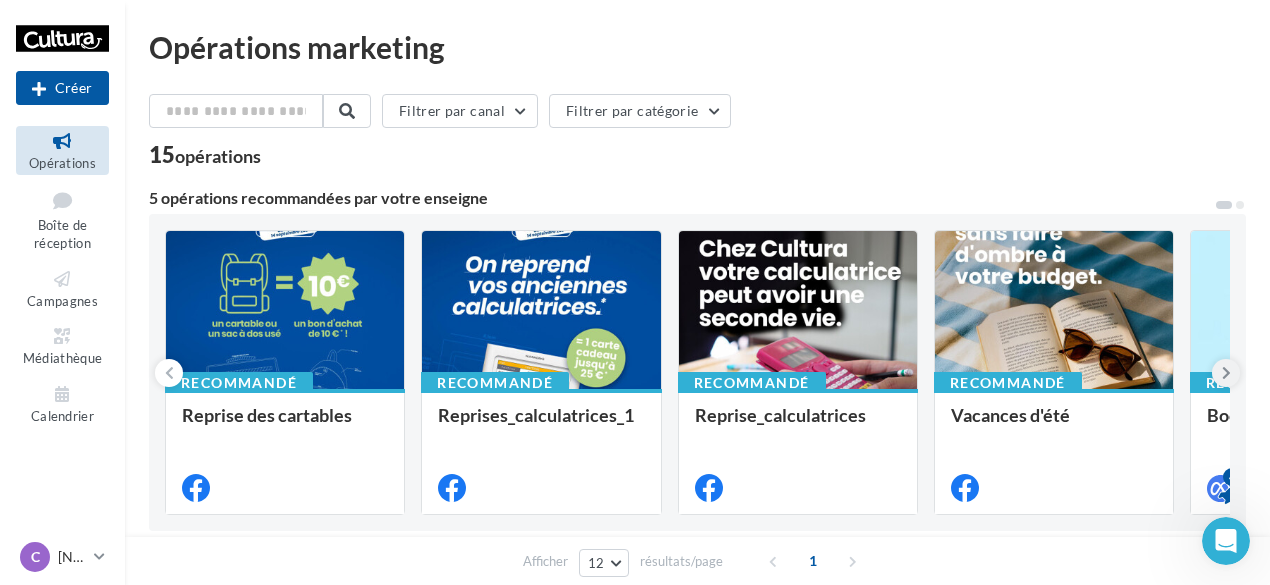 click at bounding box center [1226, 373] 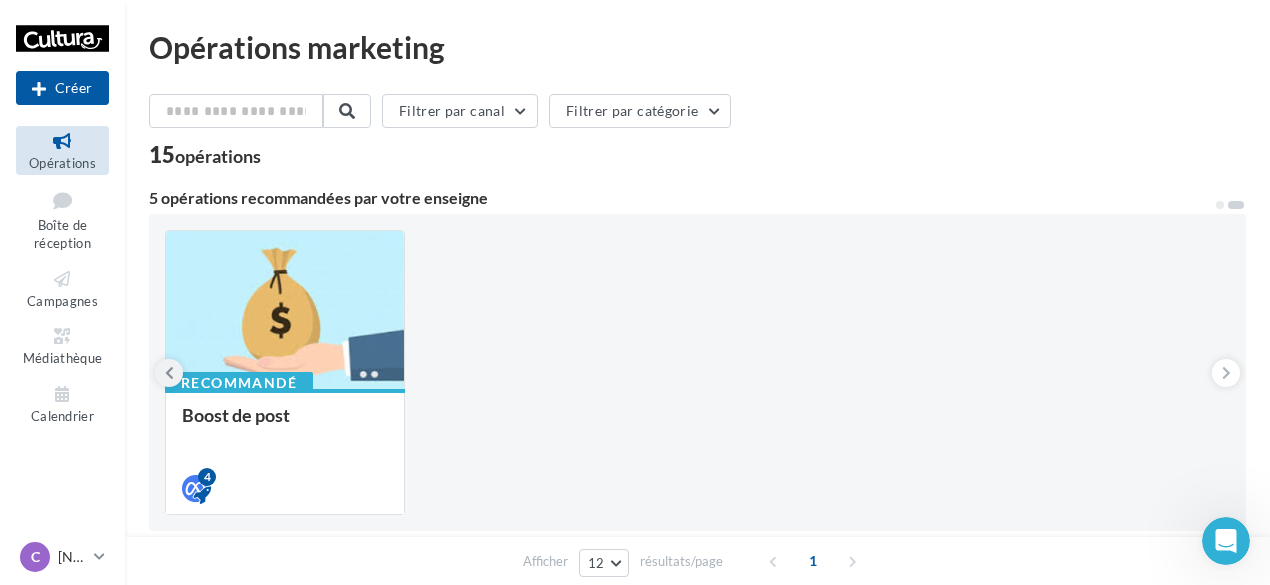 click at bounding box center (169, 373) 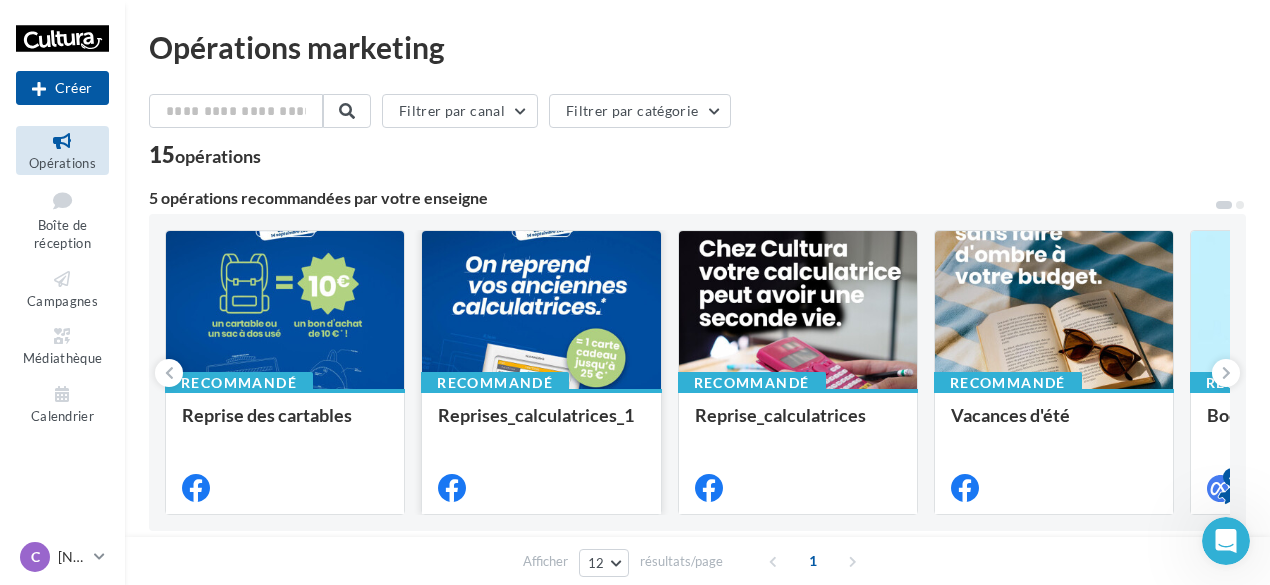 click at bounding box center [541, 311] 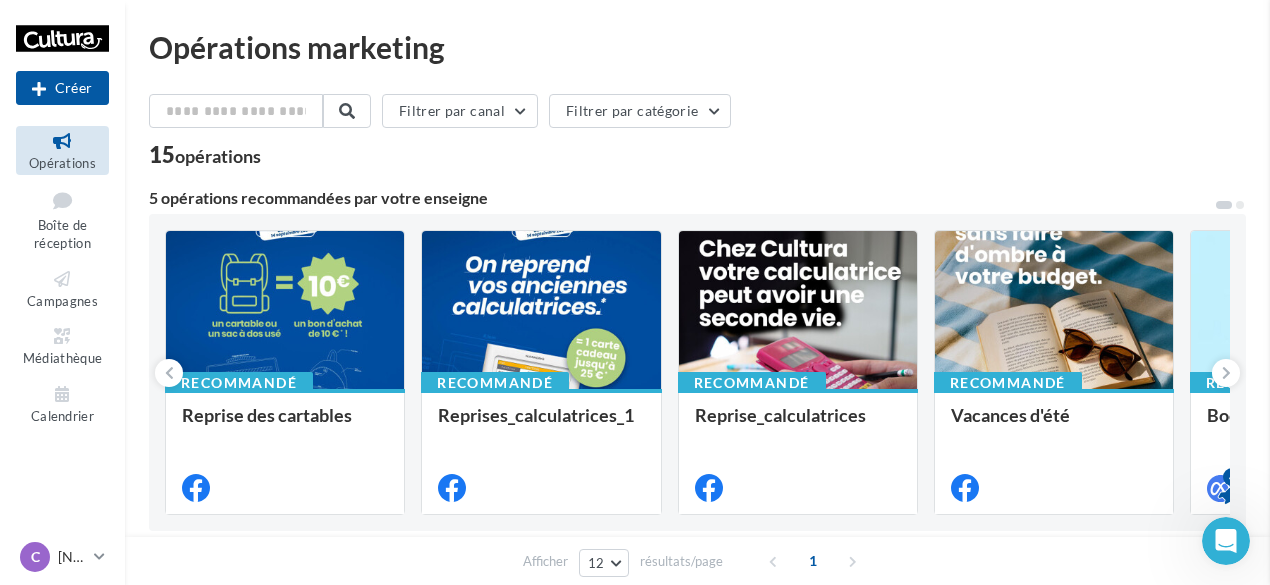 click on "Opérations marketing
Filtrer par canal         Filtrer par catégorie
15
opérations
5 opérations recommandées par votre enseigne
Recommandé          Reprise des cartables                                         Recommandé          Reprises_calculatrices_1                                         Recommandé          Reprise_calculatrices                                         Recommandé          Vacances d'été                                         Recommandé          Boost de post        Boost de post si ce n'est pas toi qui a publié le post             4                             OP Arts urbains                                              TREMPLIN MUSIC'AL                                              OP Vive les couleurs                                              Recrutement animateurs" at bounding box center [697, 794] 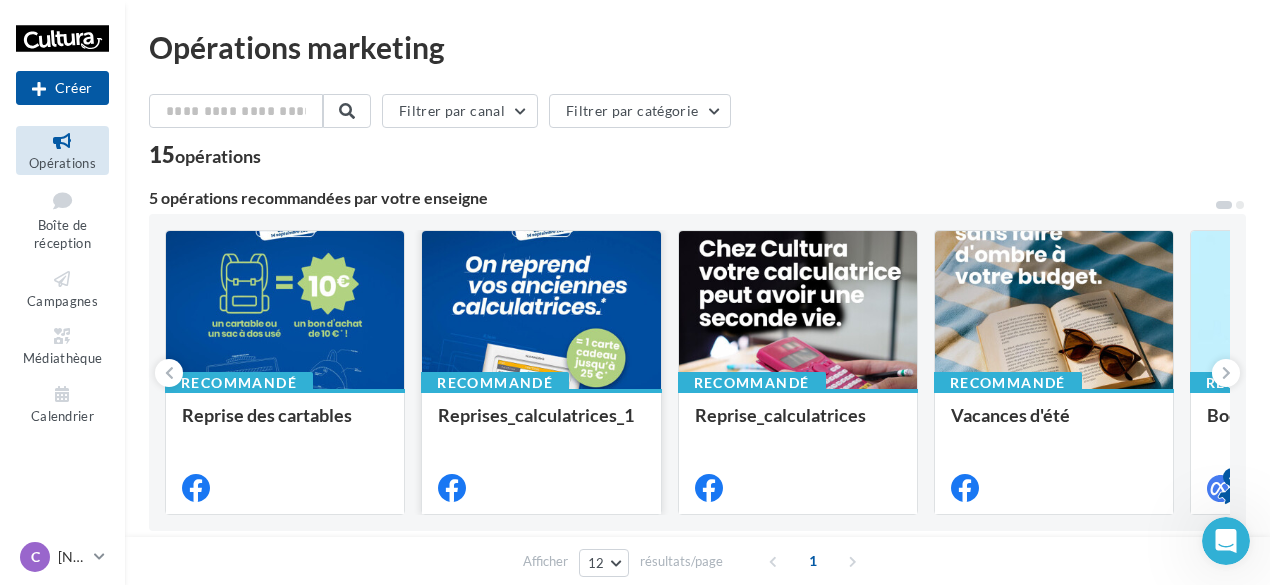 click at bounding box center [541, 311] 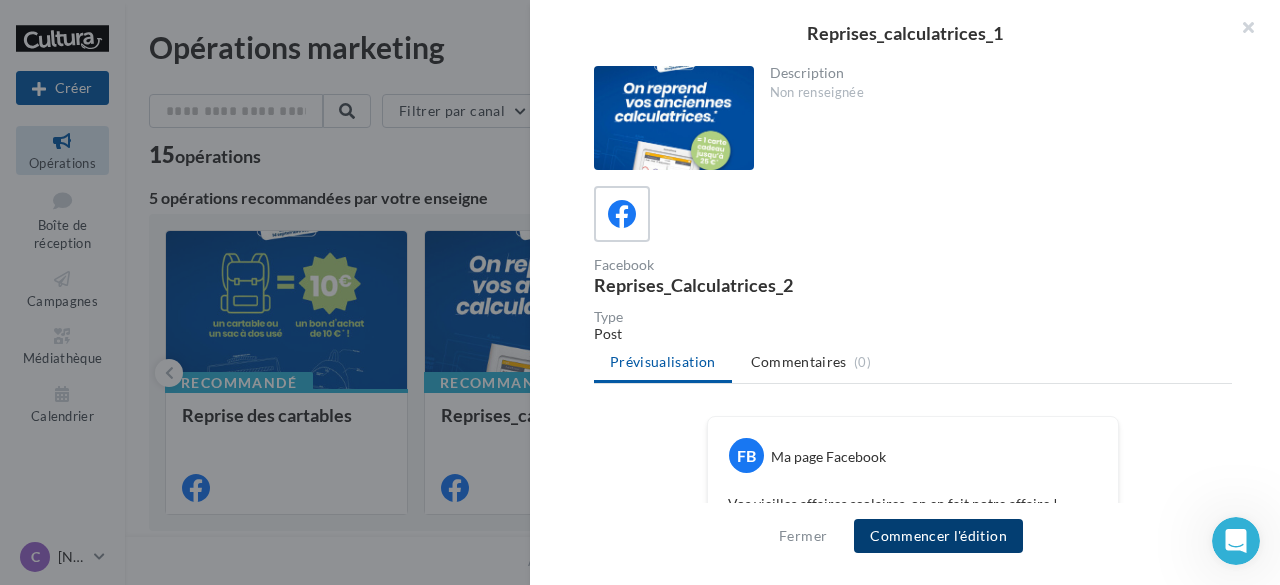 click on "Commencer l'édition" at bounding box center (938, 536) 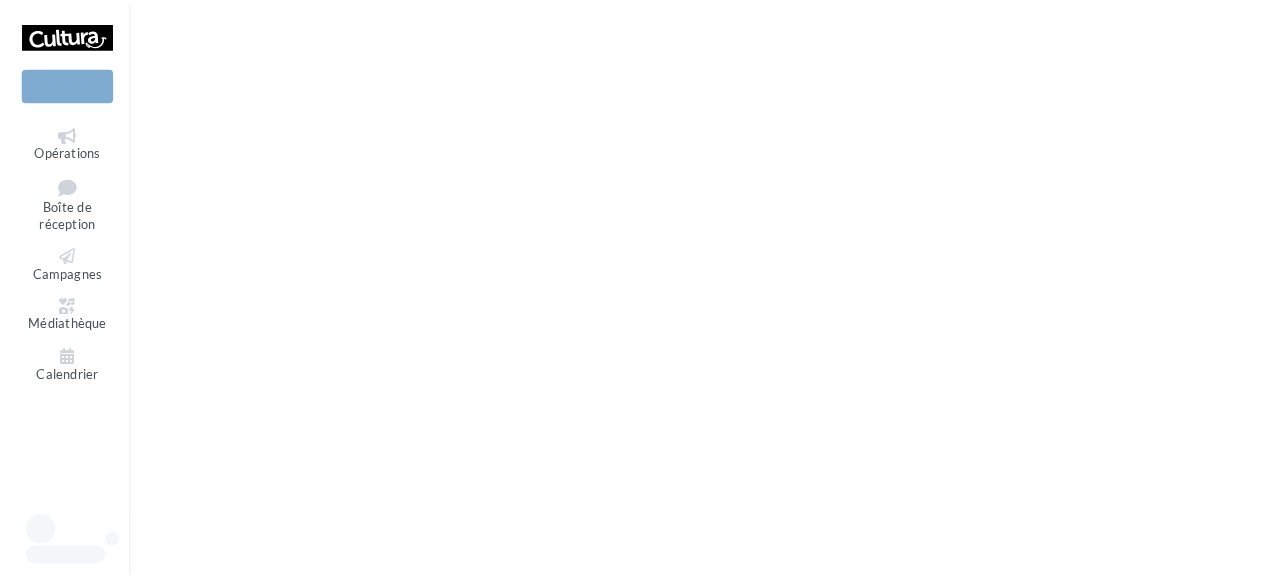 scroll, scrollTop: 0, scrollLeft: 0, axis: both 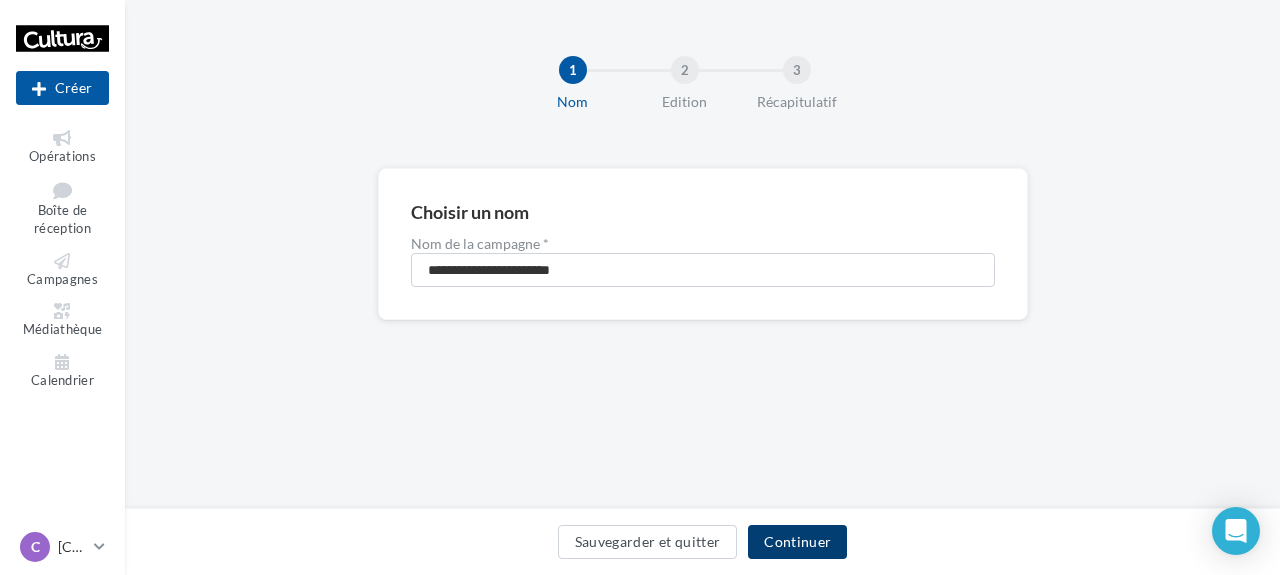 click on "Continuer" at bounding box center (797, 542) 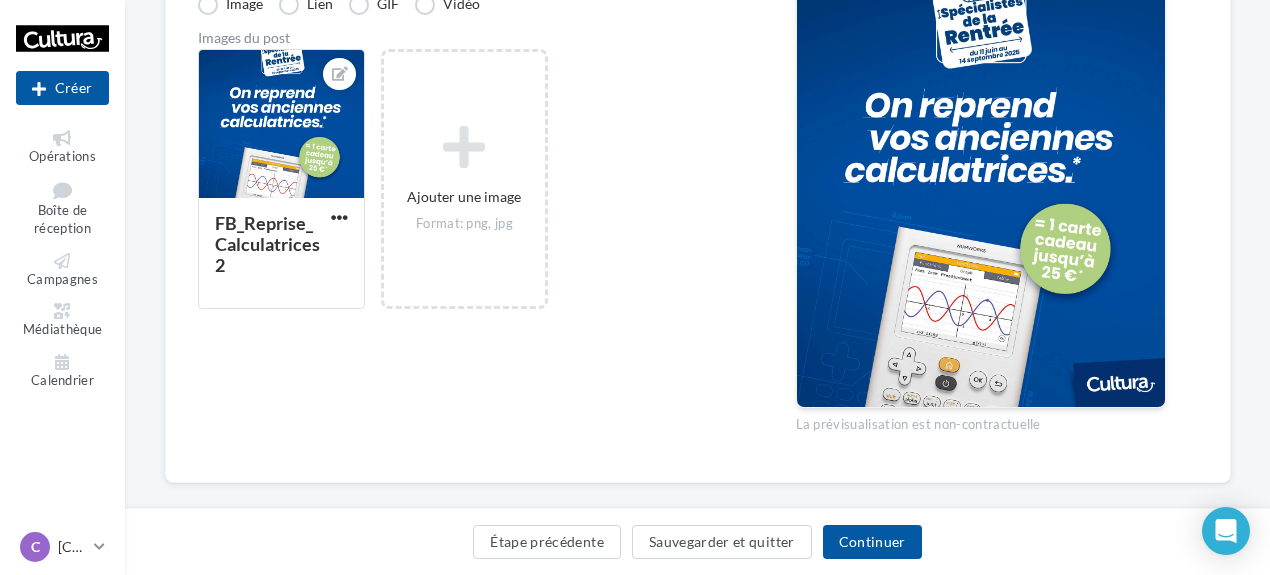 scroll, scrollTop: 535, scrollLeft: 0, axis: vertical 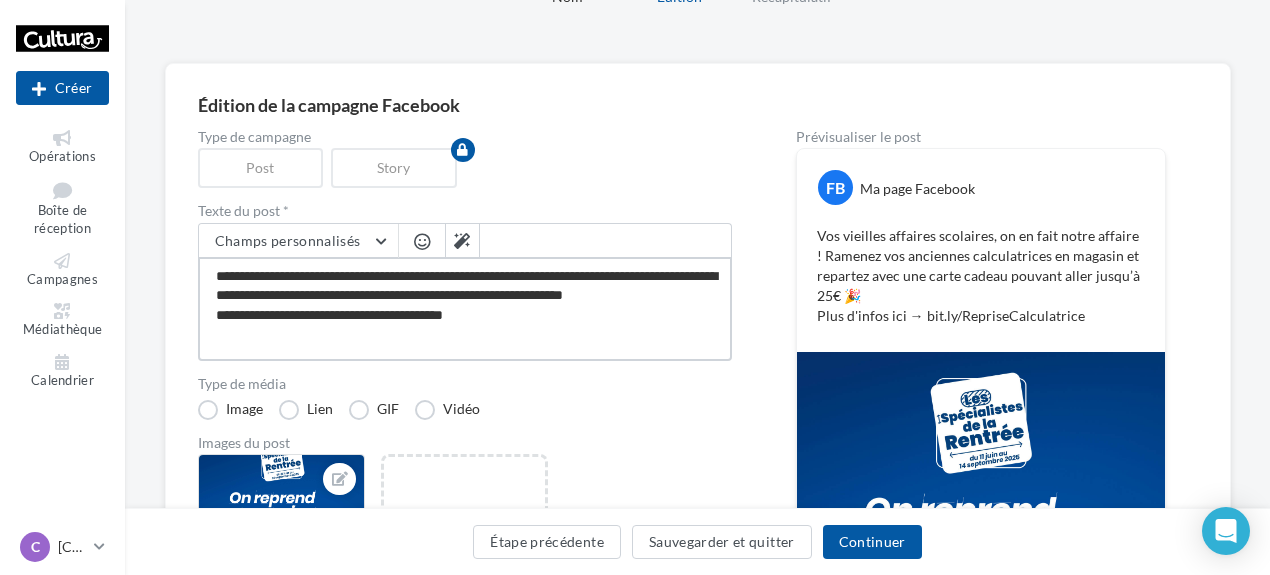 drag, startPoint x: 274, startPoint y: 310, endPoint x: 224, endPoint y: 263, distance: 68.622154 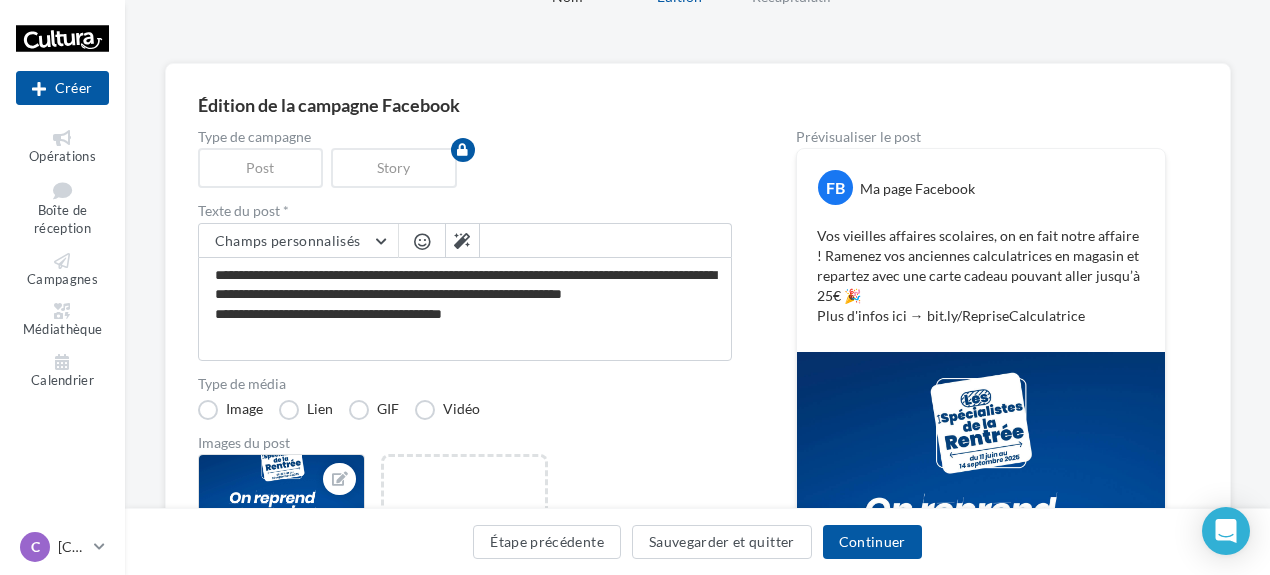 click on "**********" at bounding box center [465, 492] 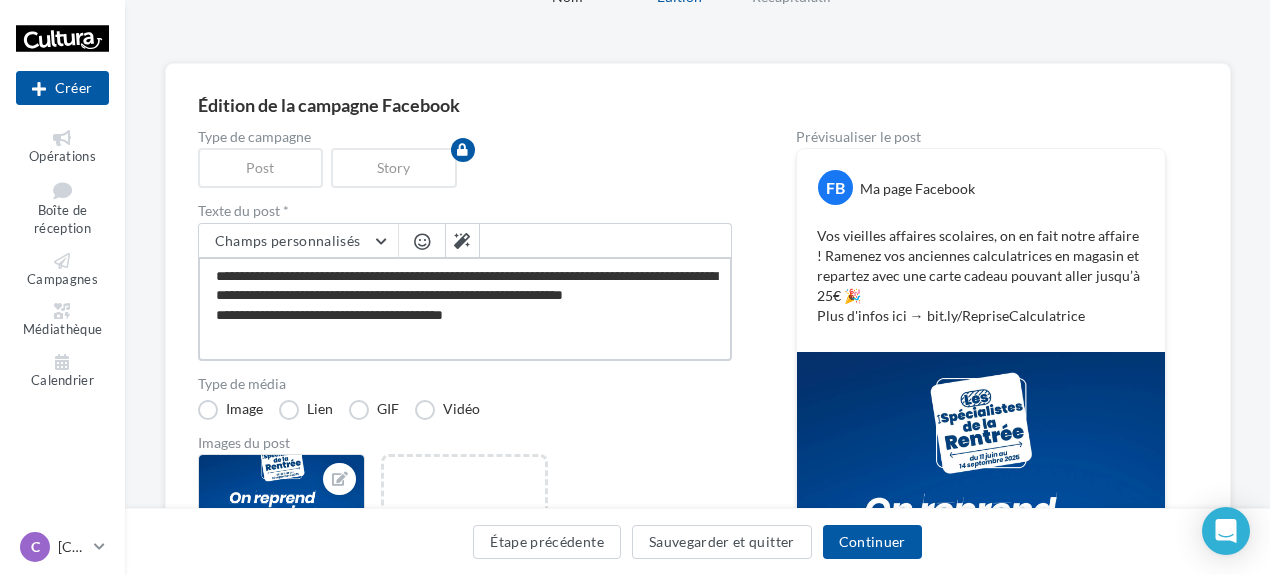 drag, startPoint x: 237, startPoint y: 312, endPoint x: 212, endPoint y: 271, distance: 48.02083 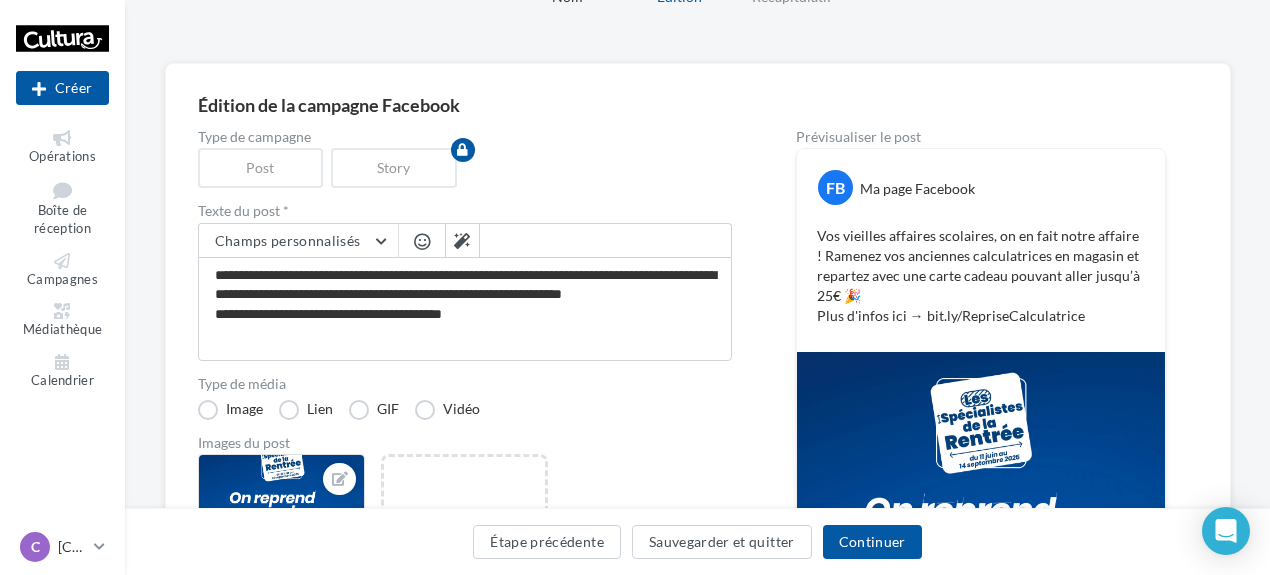 click on "Type de campagne" at bounding box center (465, 137) 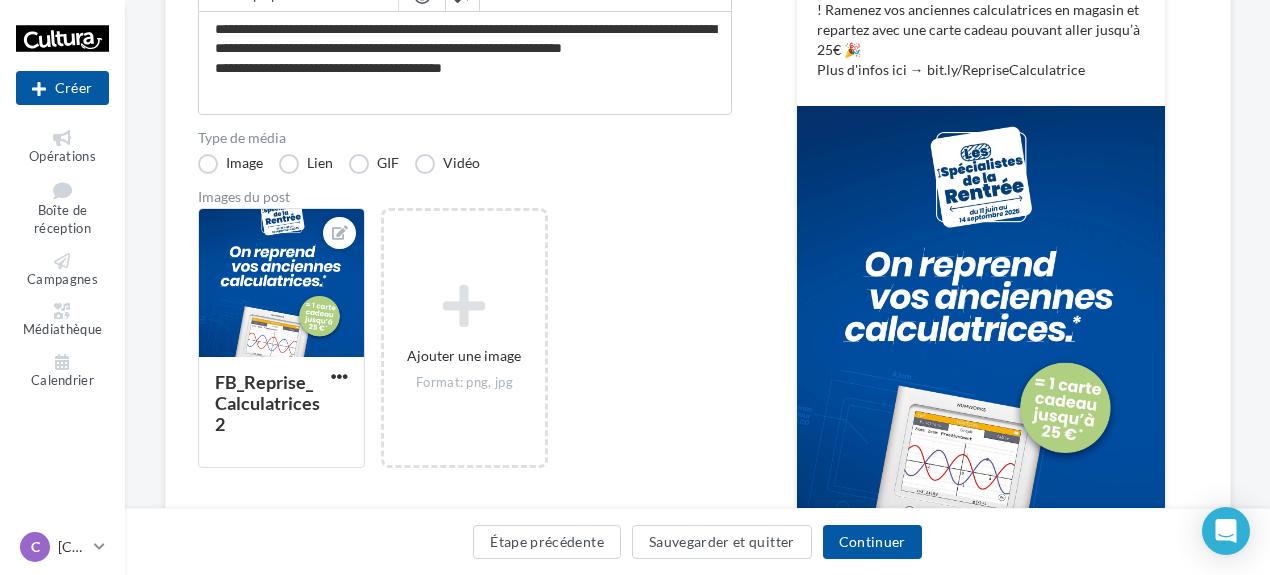 scroll, scrollTop: 532, scrollLeft: 0, axis: vertical 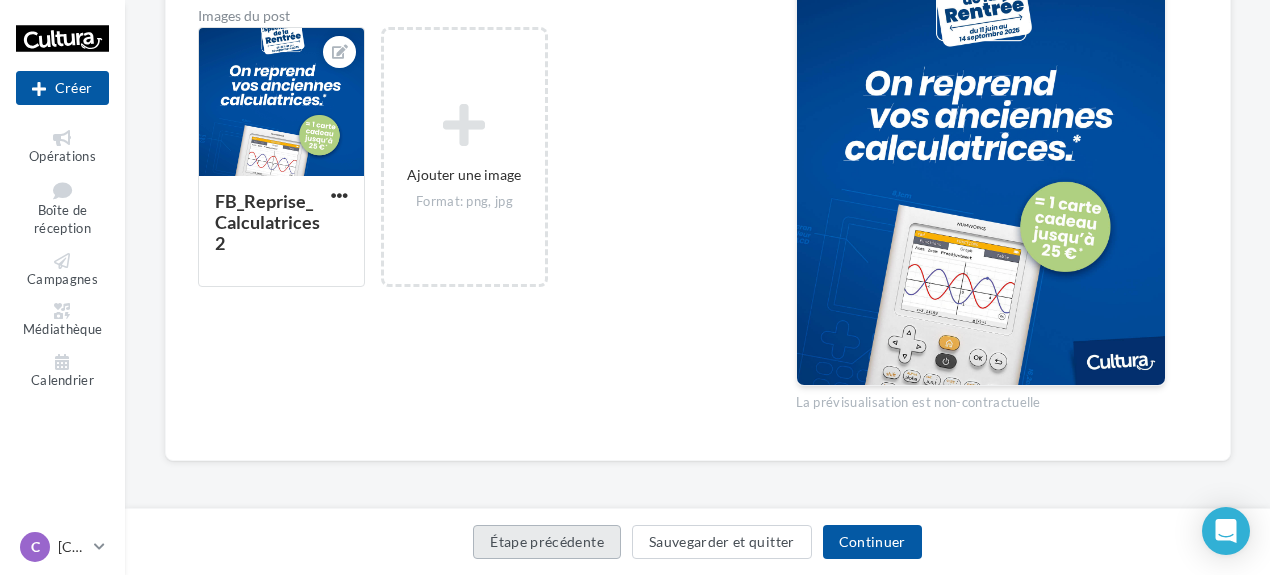 click on "Étape précédente" at bounding box center (547, 542) 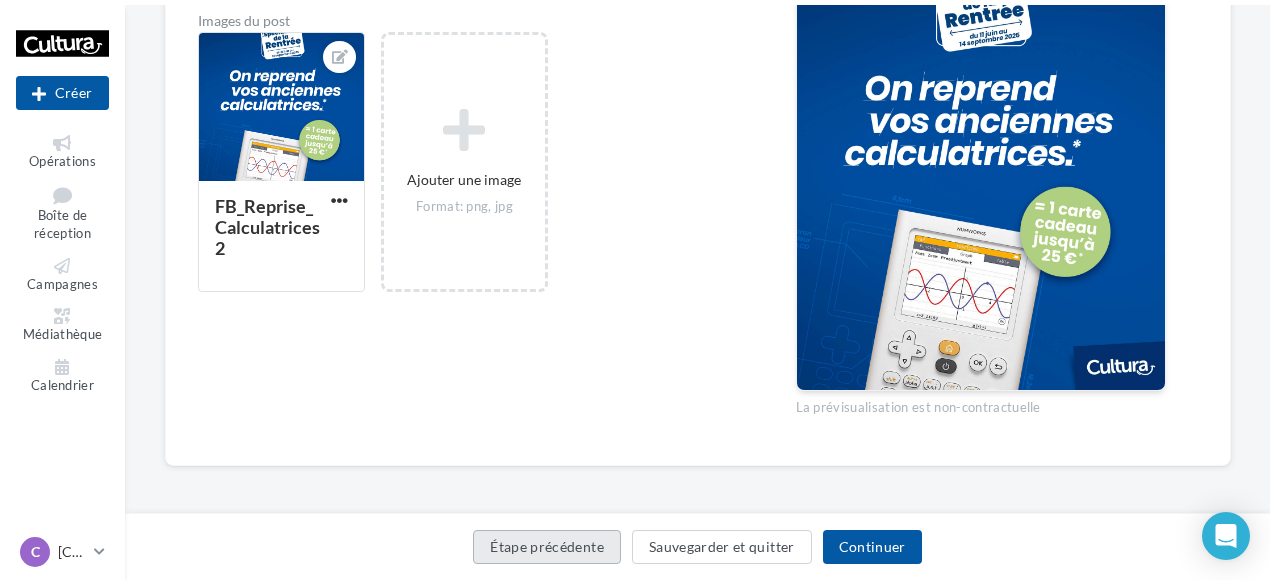 scroll, scrollTop: 0, scrollLeft: 0, axis: both 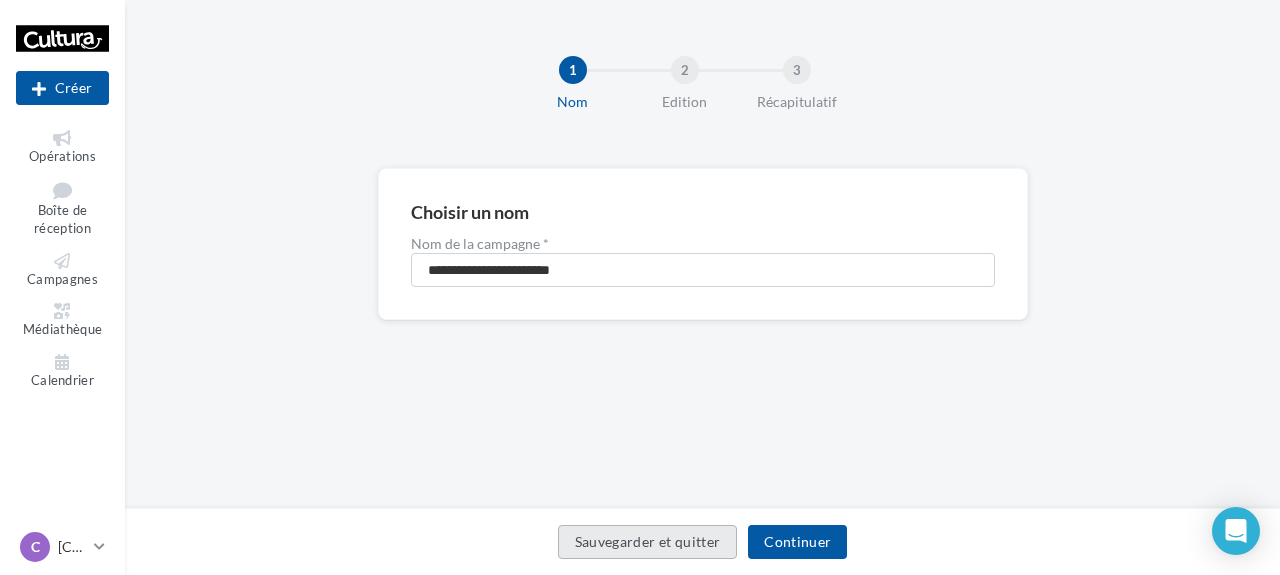 click on "Sauvegarder et quitter" at bounding box center (648, 542) 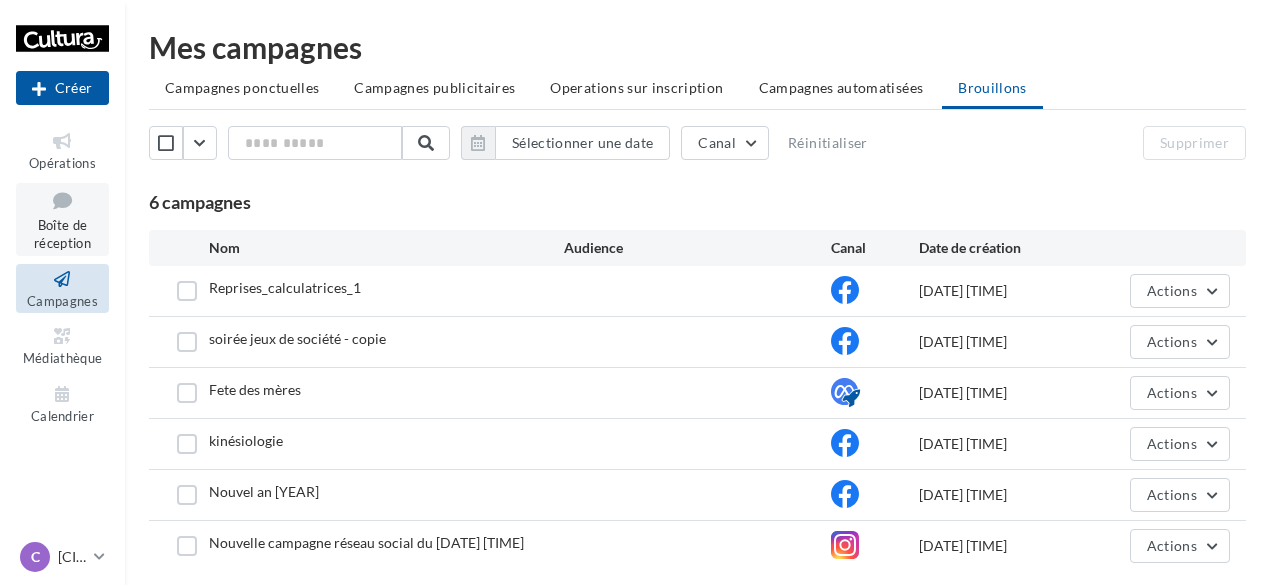 scroll, scrollTop: 0, scrollLeft: 0, axis: both 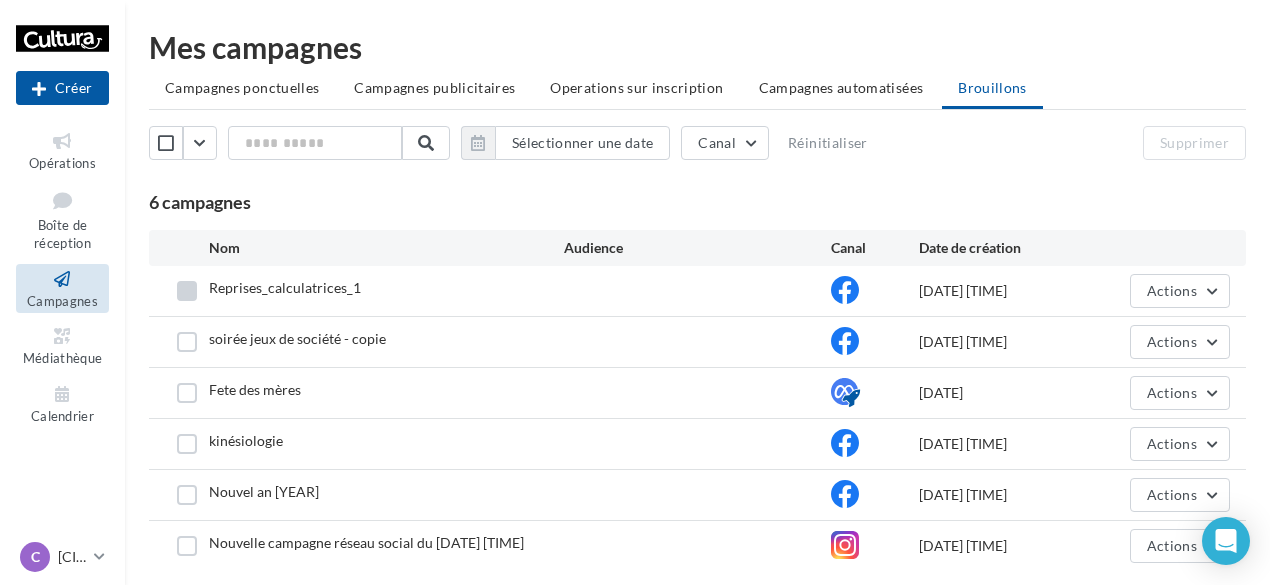 click at bounding box center (187, 291) 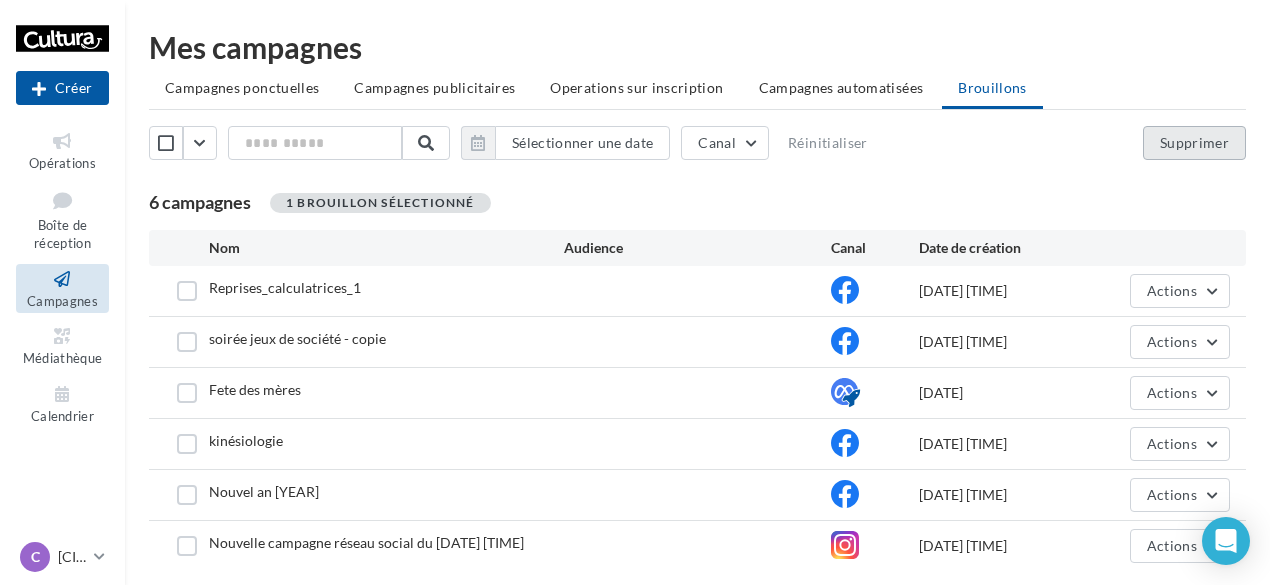 click on "Supprimer" at bounding box center (1194, 143) 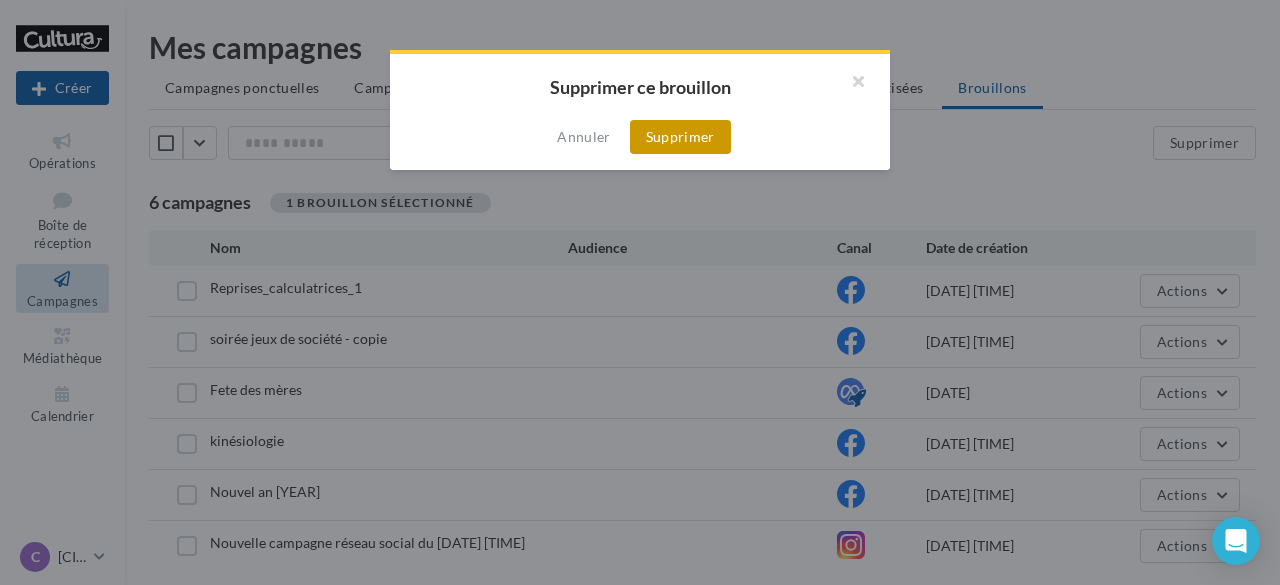 click on "Supprimer" at bounding box center (680, 137) 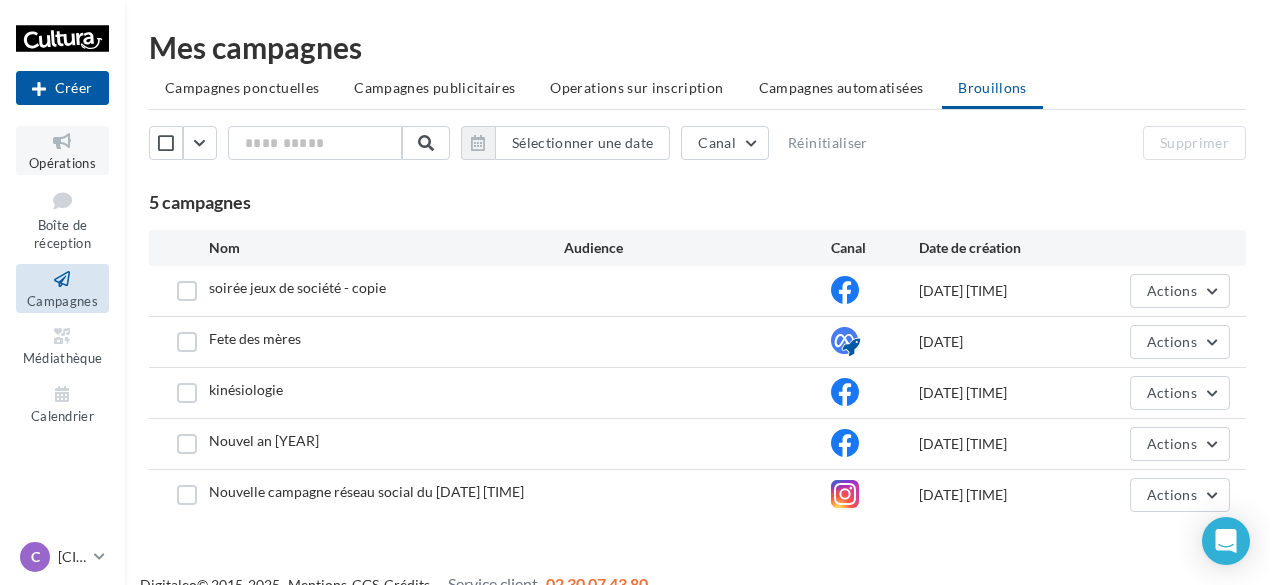 click on "Opérations" at bounding box center [62, 150] 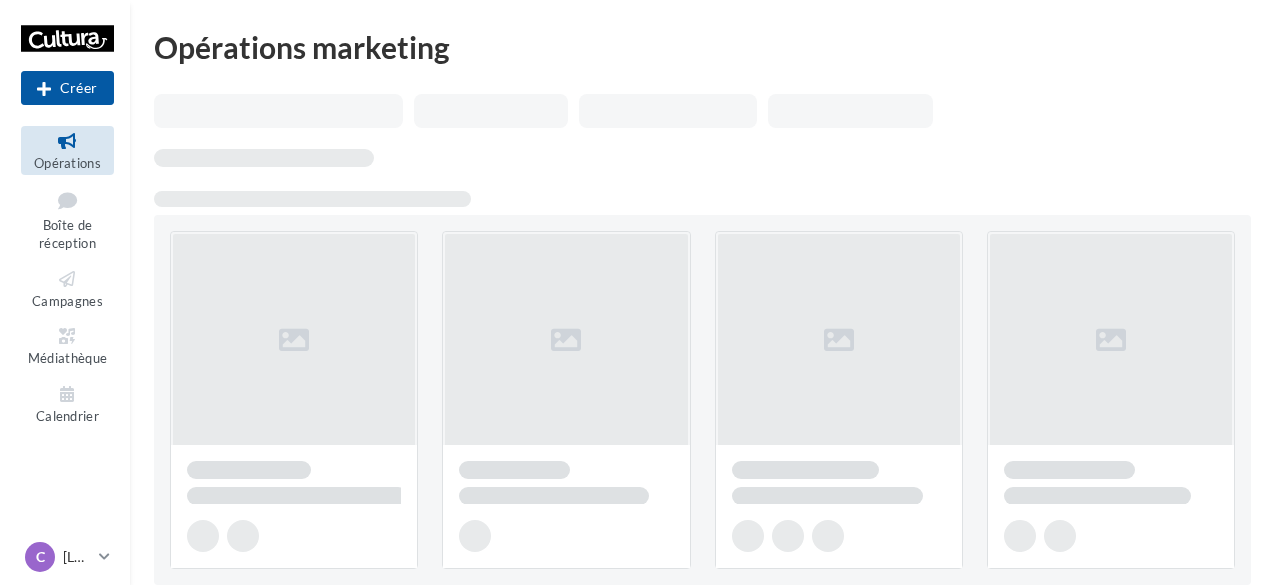 scroll, scrollTop: 0, scrollLeft: 0, axis: both 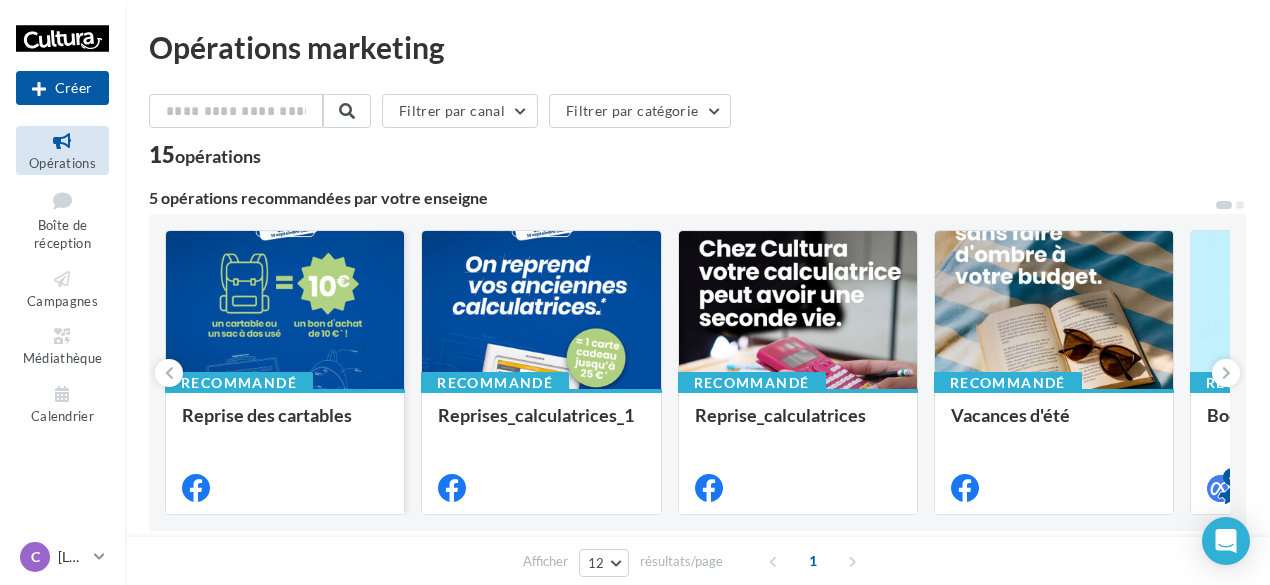 click at bounding box center [285, 311] 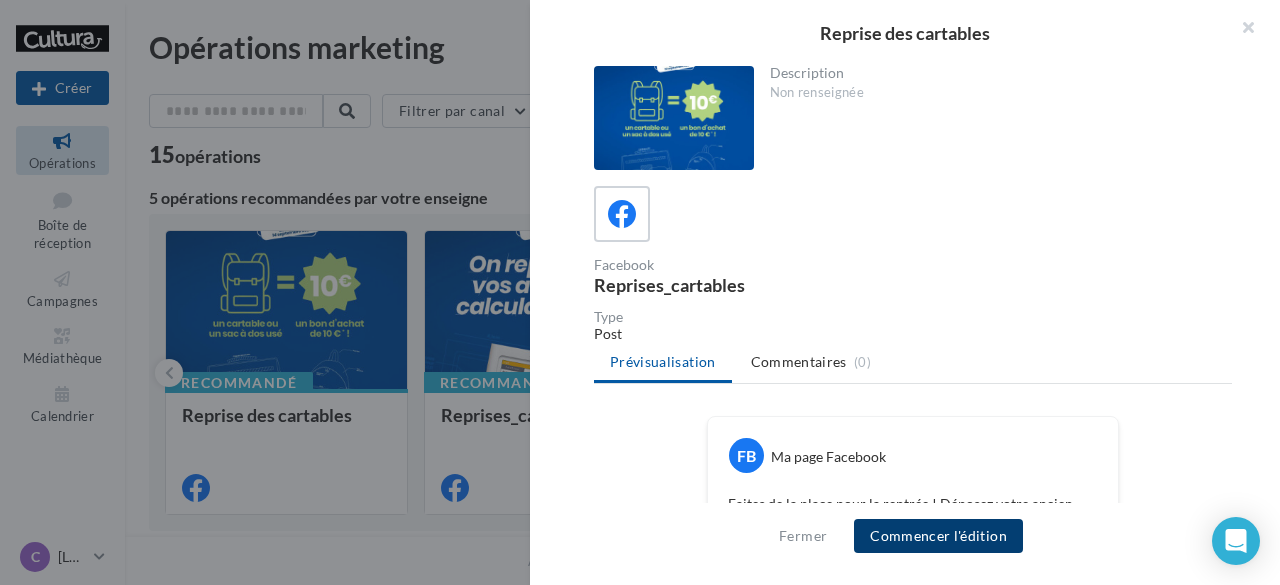 click on "Commencer l'édition" at bounding box center (938, 536) 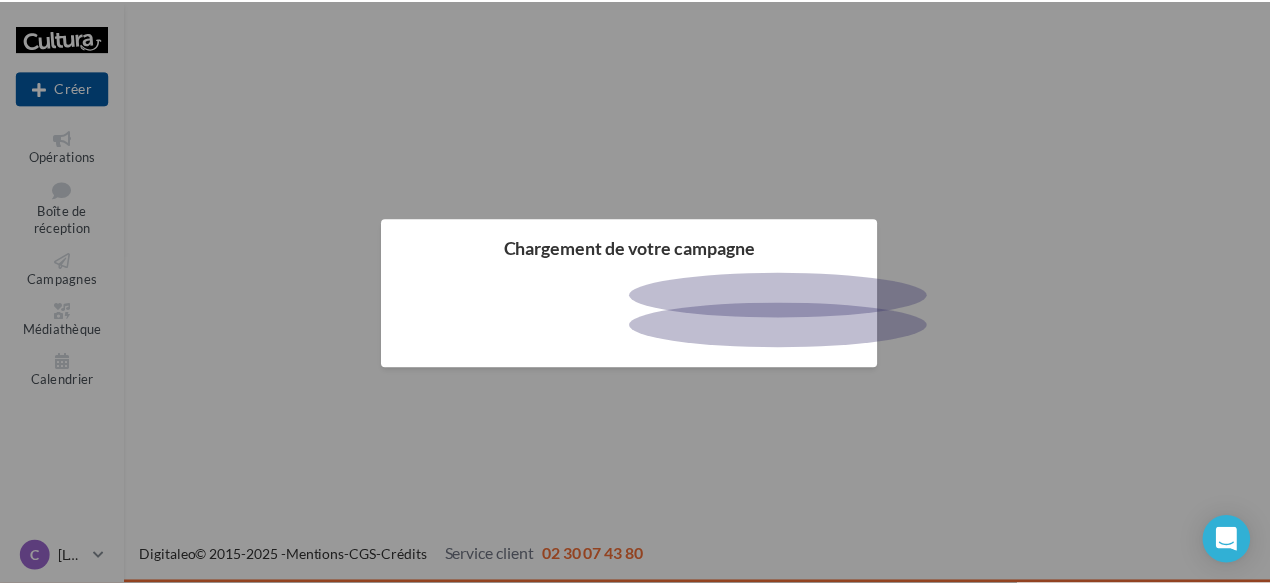scroll, scrollTop: 0, scrollLeft: 0, axis: both 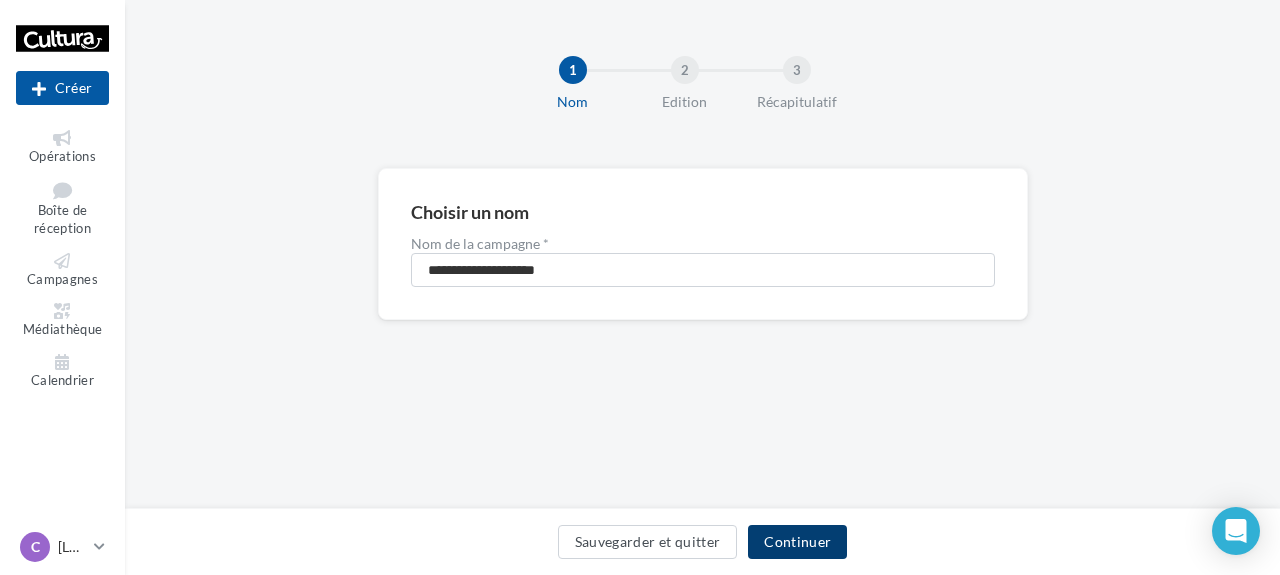 click on "Continuer" at bounding box center [797, 542] 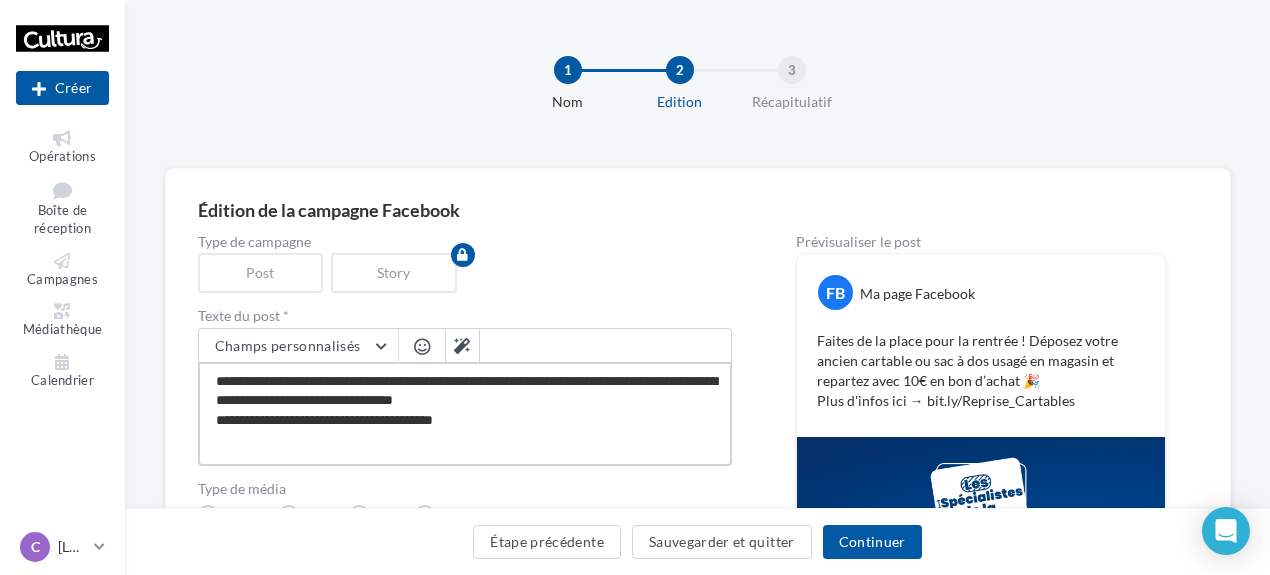 drag, startPoint x: 539, startPoint y: 396, endPoint x: 204, endPoint y: 371, distance: 335.93155 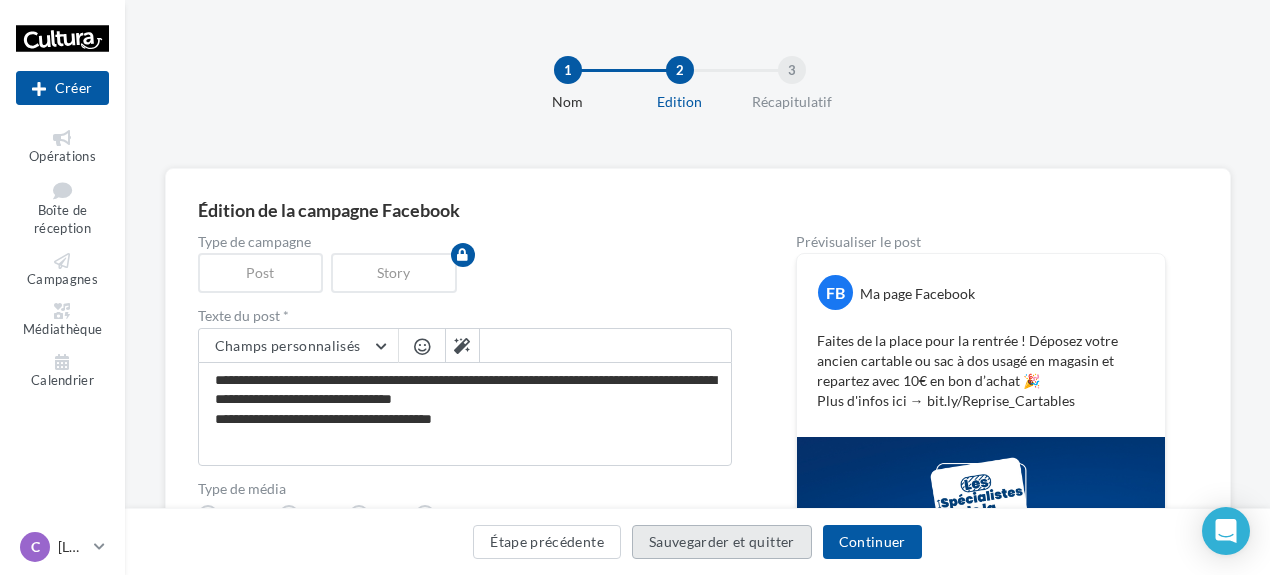 click on "Sauvegarder et quitter" at bounding box center (722, 542) 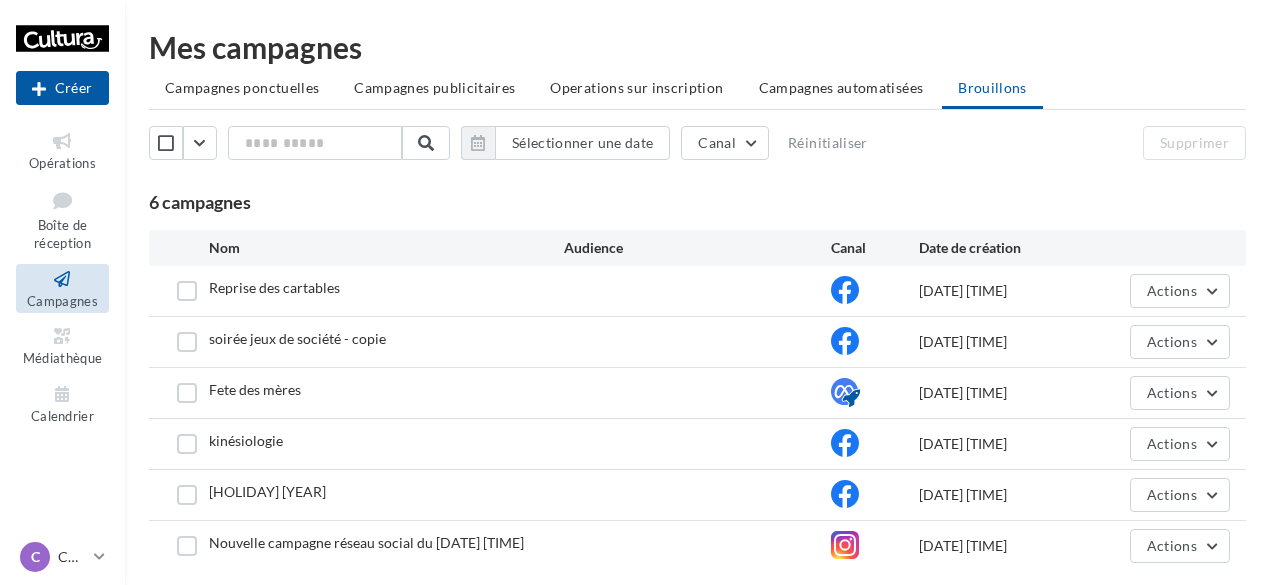 scroll, scrollTop: 0, scrollLeft: 0, axis: both 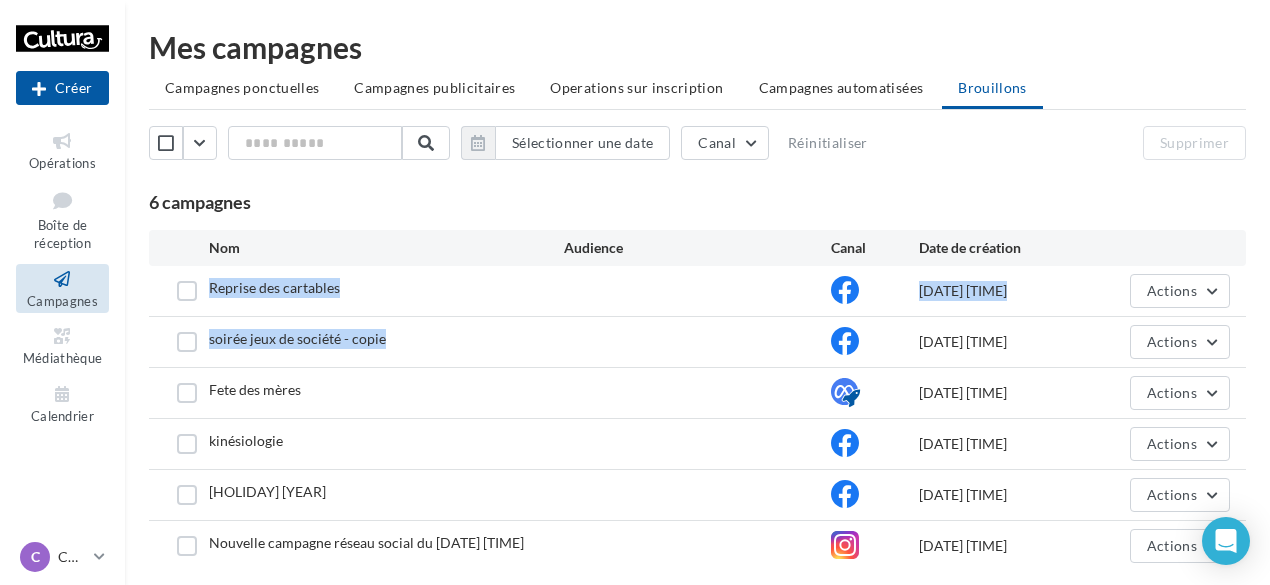 drag, startPoint x: 182, startPoint y: 283, endPoint x: 852, endPoint y: 320, distance: 671.0209 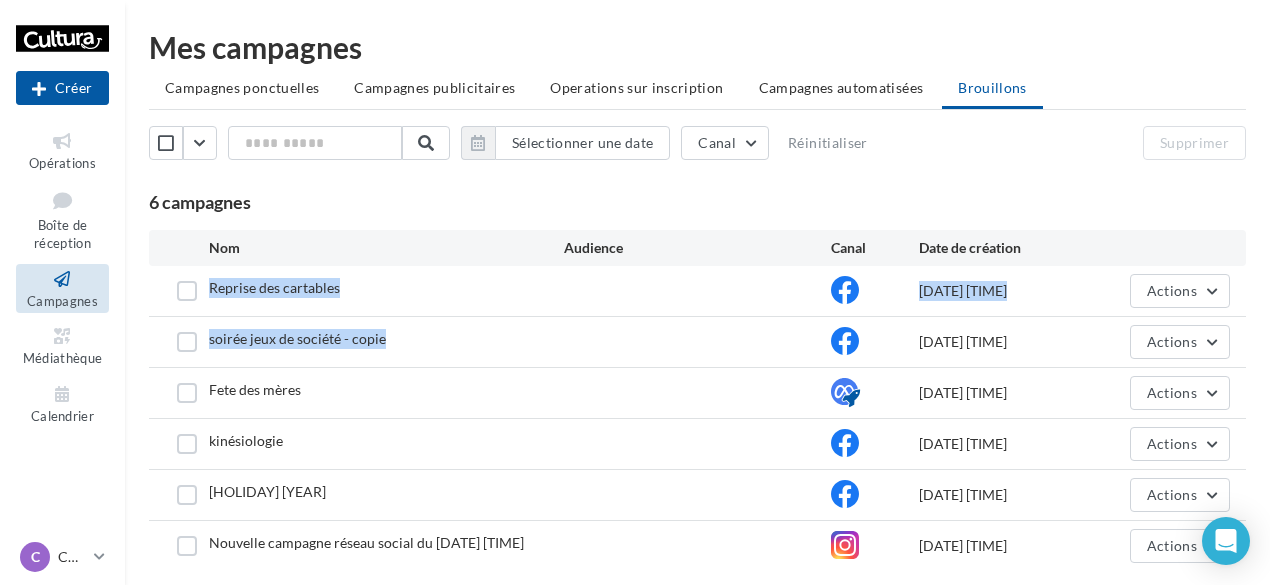 click on "Reprise des cartables
[DATE] [TIME]
Actions                       soirée jeux de société - copie
[DATE] [TIME]
Actions                       Fete des mères
[DATE] [TIME]
Actions                       kinésiologie
[DATE] [TIME]
Actions                       [HOLIDAY] [YEAR]
[DATE] [TIME]
Actions                       Nouvelle campagne réseau social du [DATE] [TIME]
[DATE] [TIME]
Actions" at bounding box center (697, 418) 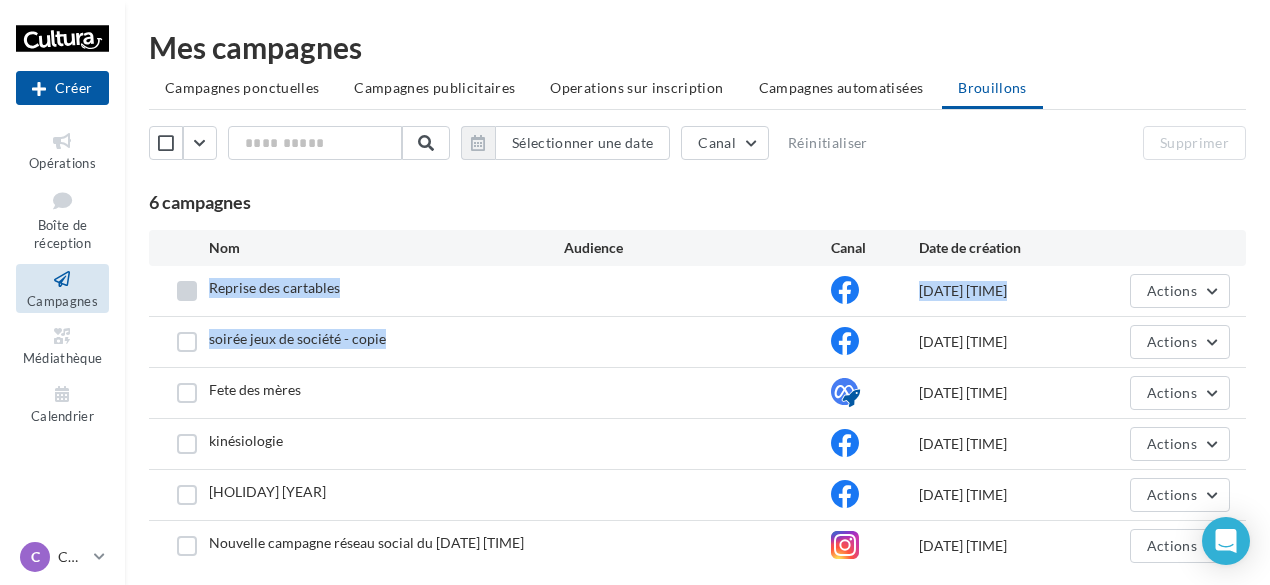 click at bounding box center [187, 291] 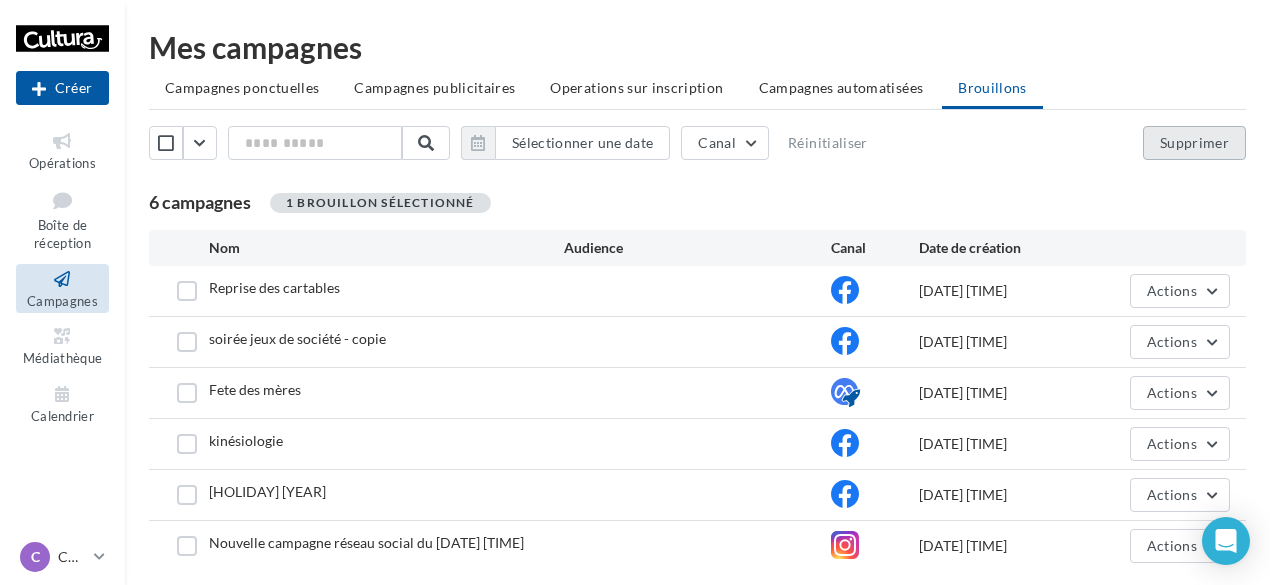 click on "Supprimer" at bounding box center [1194, 143] 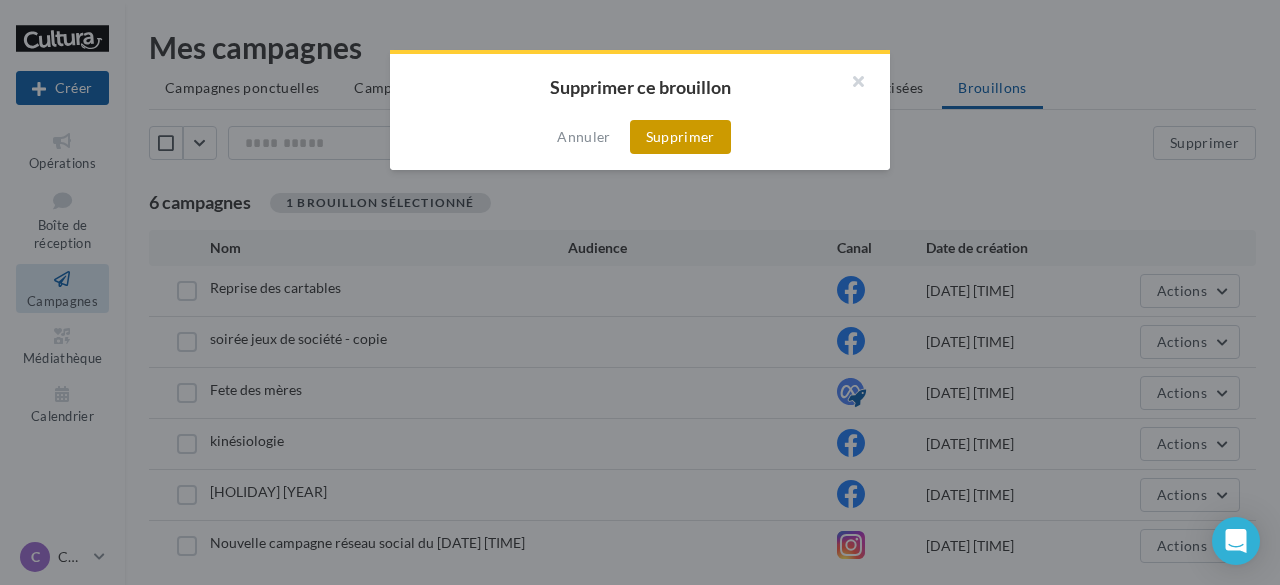 click on "Supprimer" at bounding box center [680, 137] 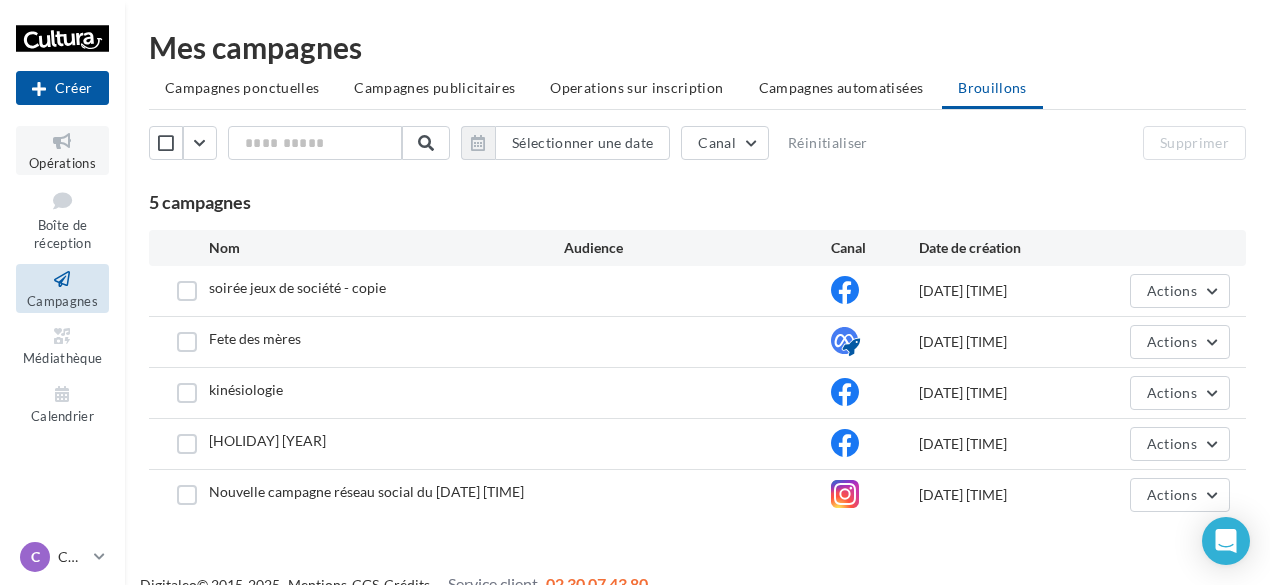click at bounding box center (62, 141) 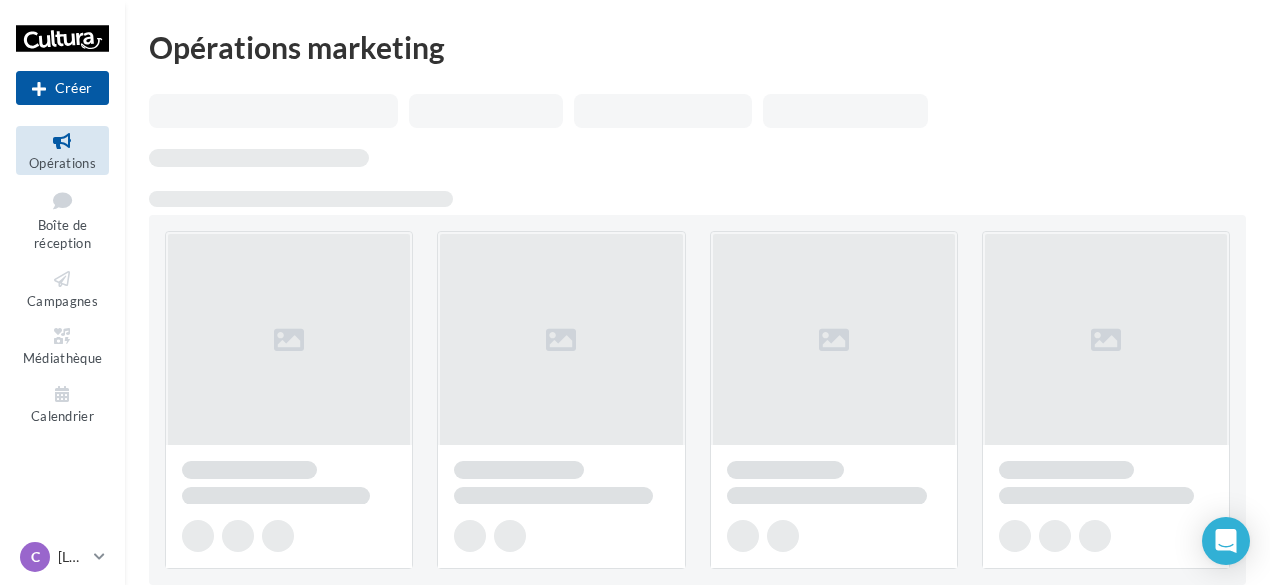 scroll, scrollTop: 0, scrollLeft: 0, axis: both 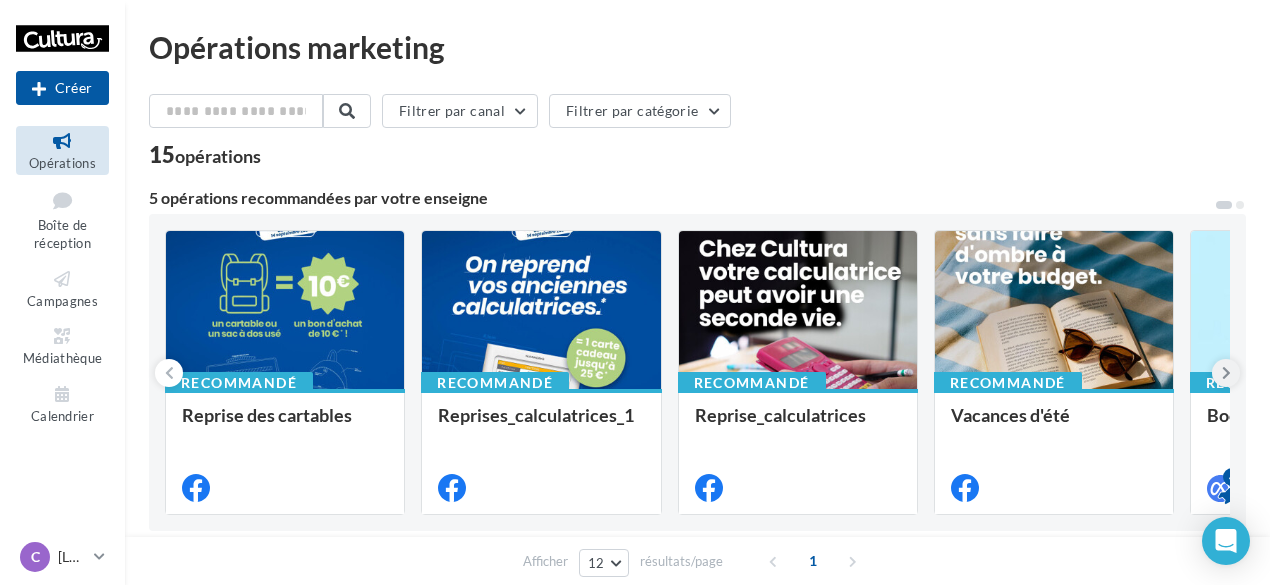 click at bounding box center [1226, 373] 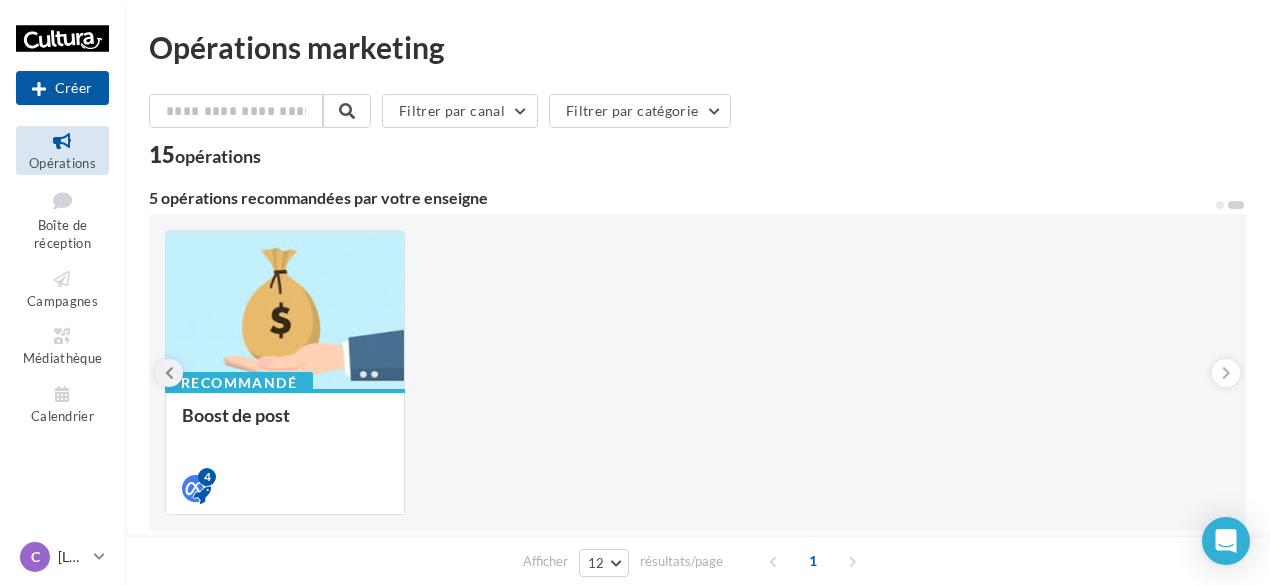 click at bounding box center [169, 373] 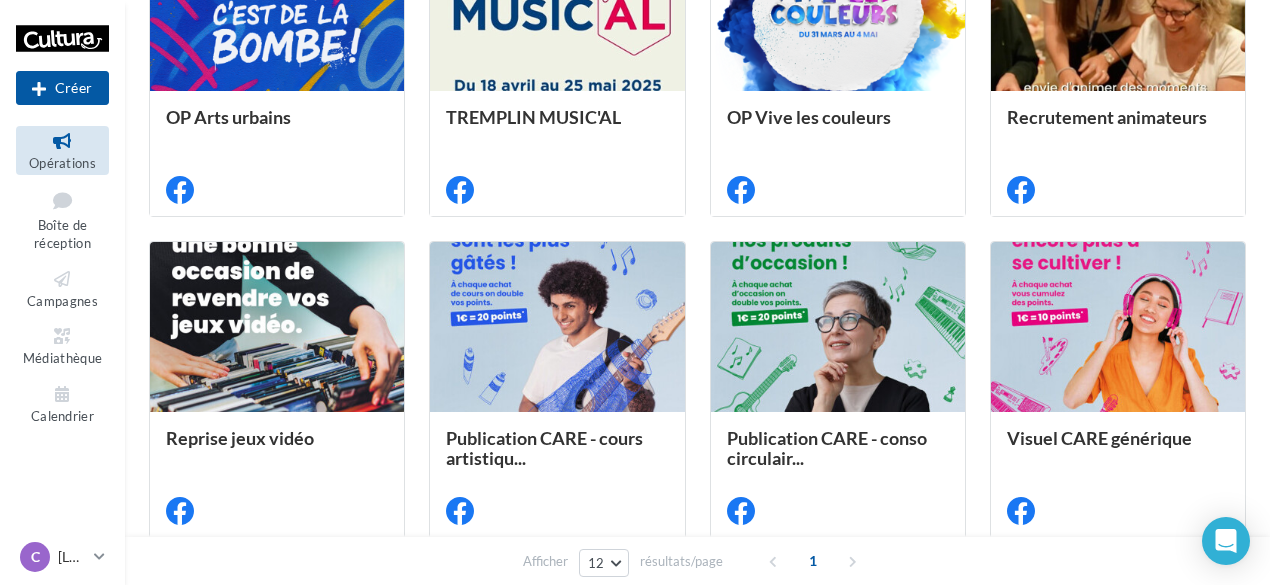 scroll, scrollTop: 638, scrollLeft: 0, axis: vertical 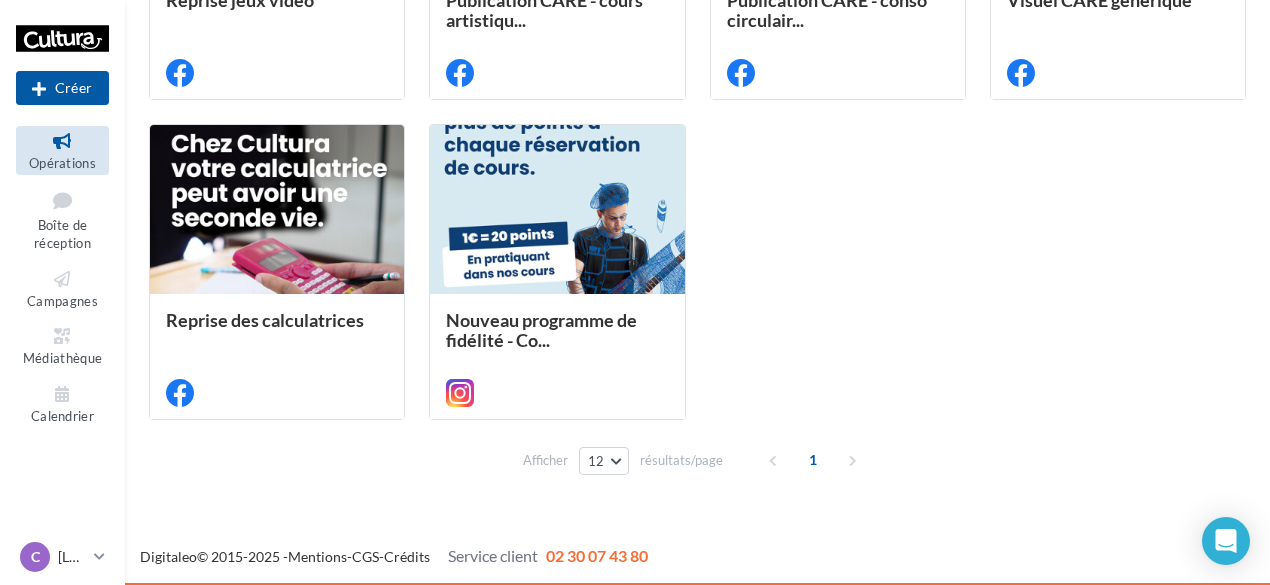 click on "1" at bounding box center (815, 460) 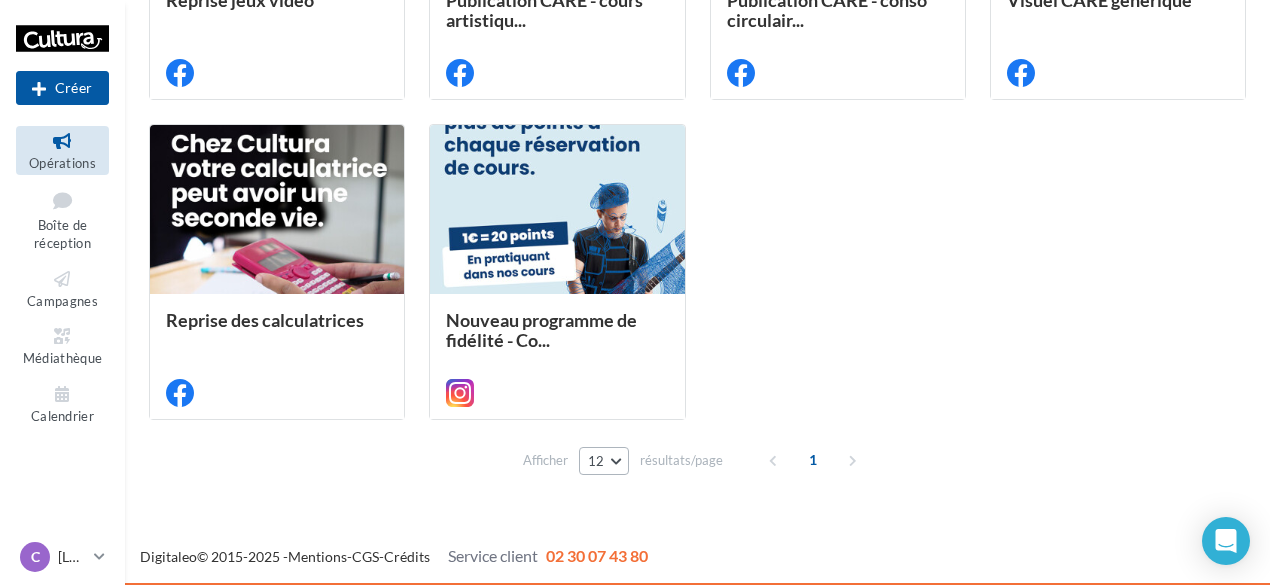 click on "12" at bounding box center [604, 461] 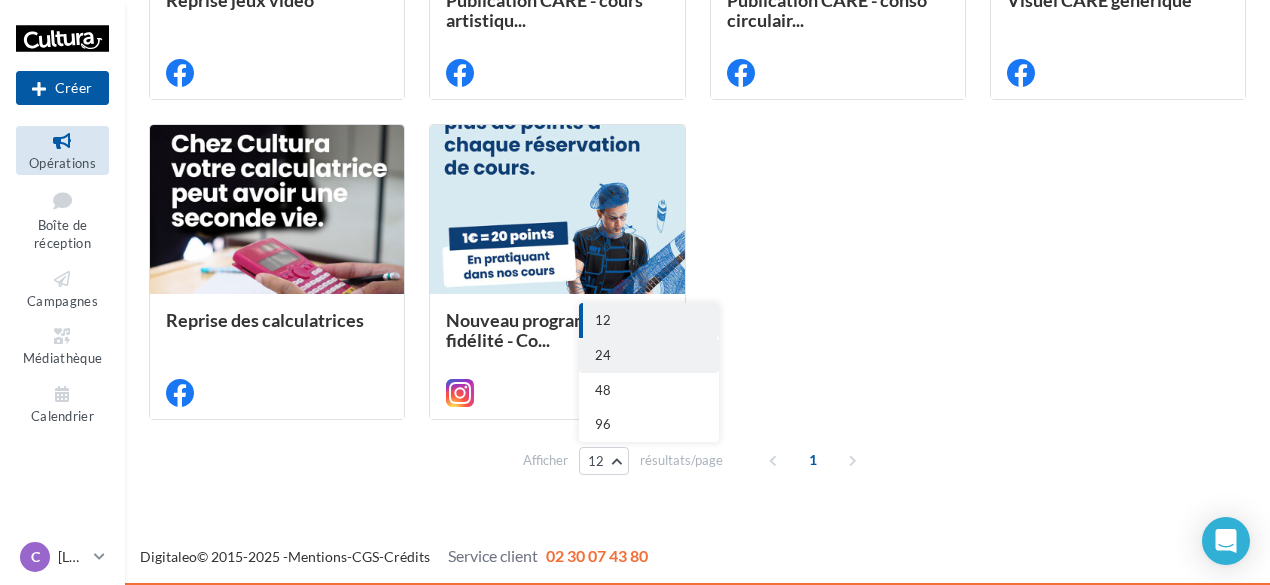 click on "24" at bounding box center (649, 355) 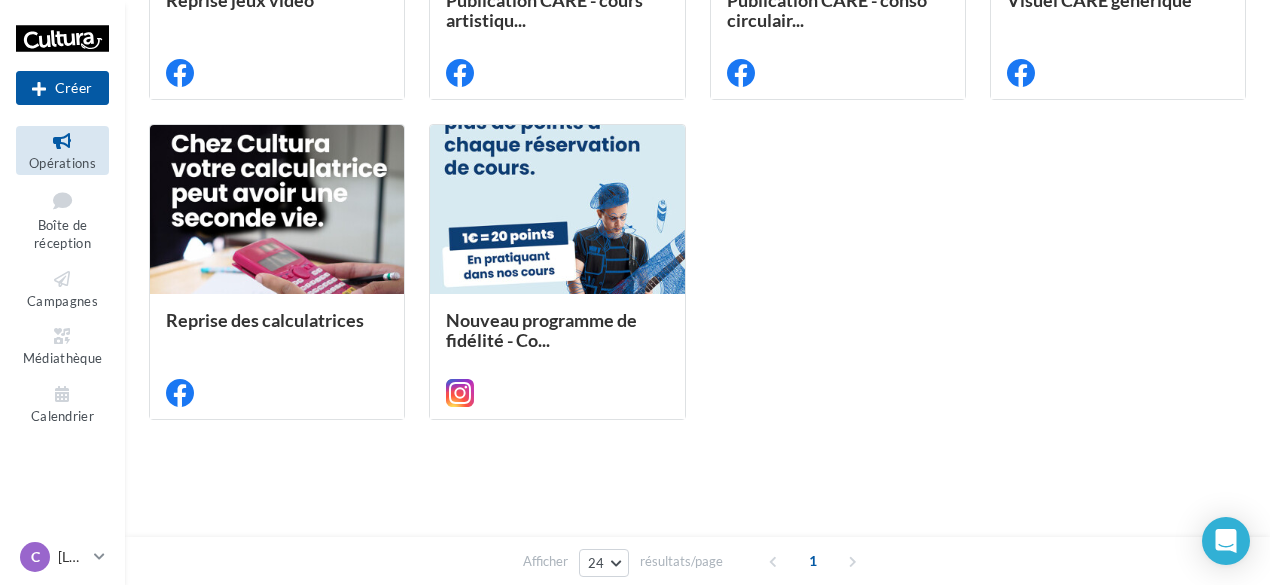 scroll, scrollTop: 475, scrollLeft: 0, axis: vertical 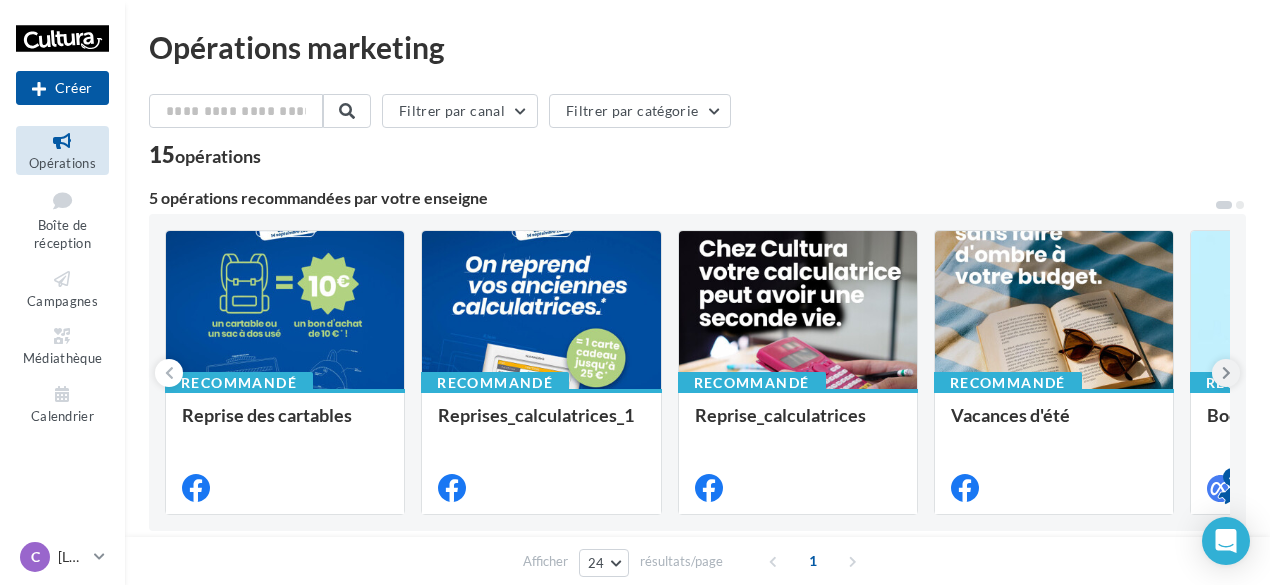 click at bounding box center (1226, 373) 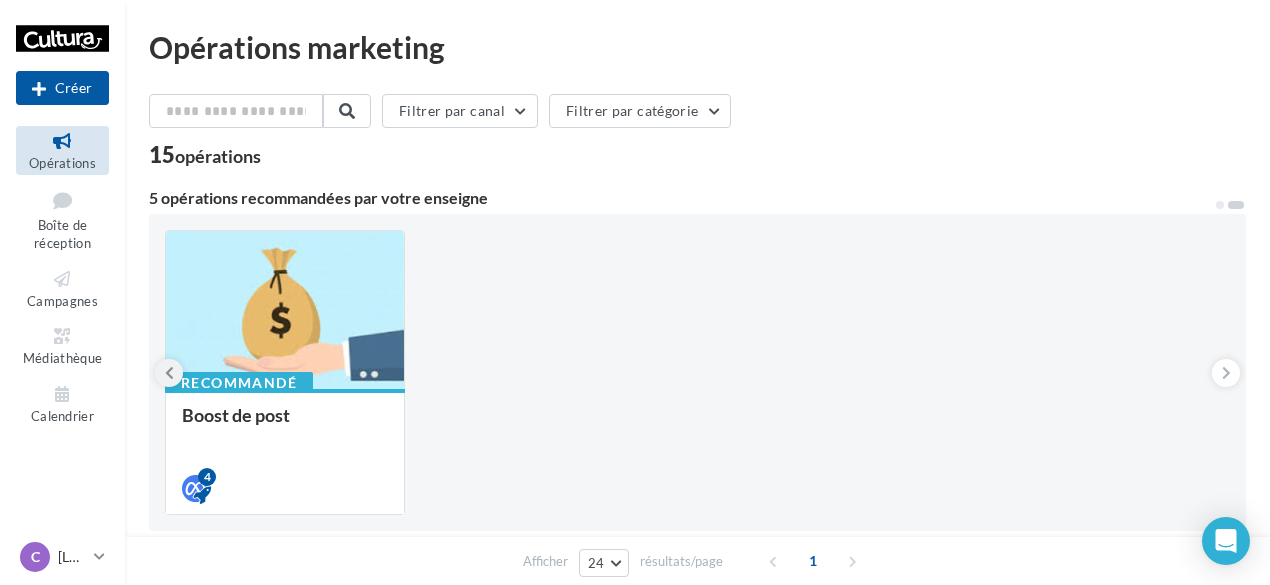 click at bounding box center [169, 373] 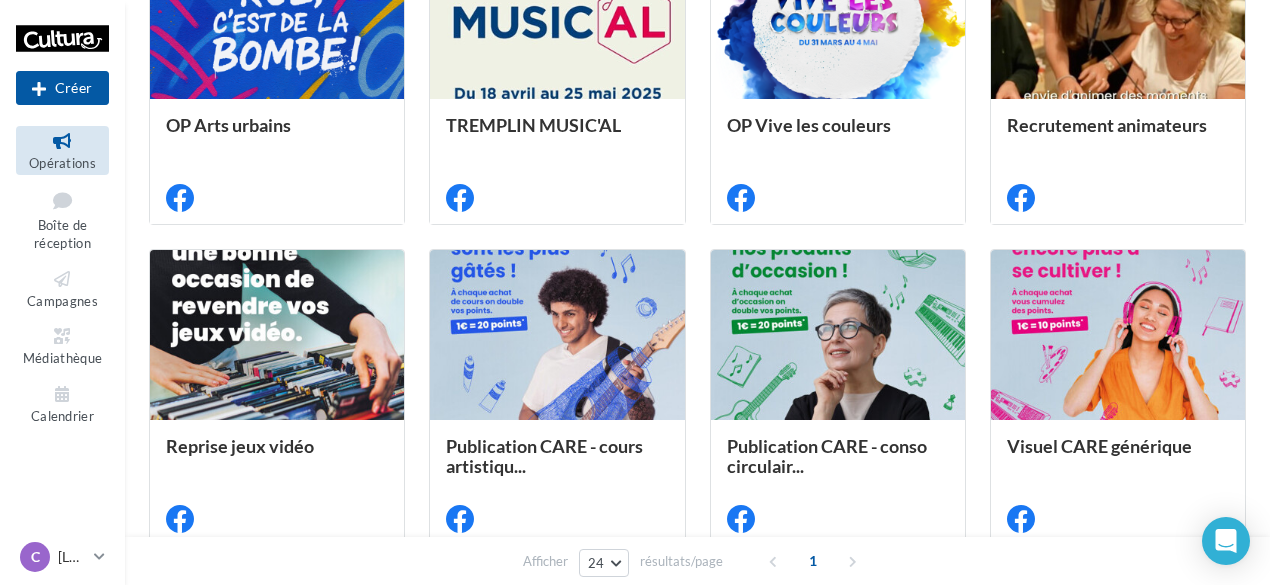 scroll, scrollTop: 689, scrollLeft: 0, axis: vertical 